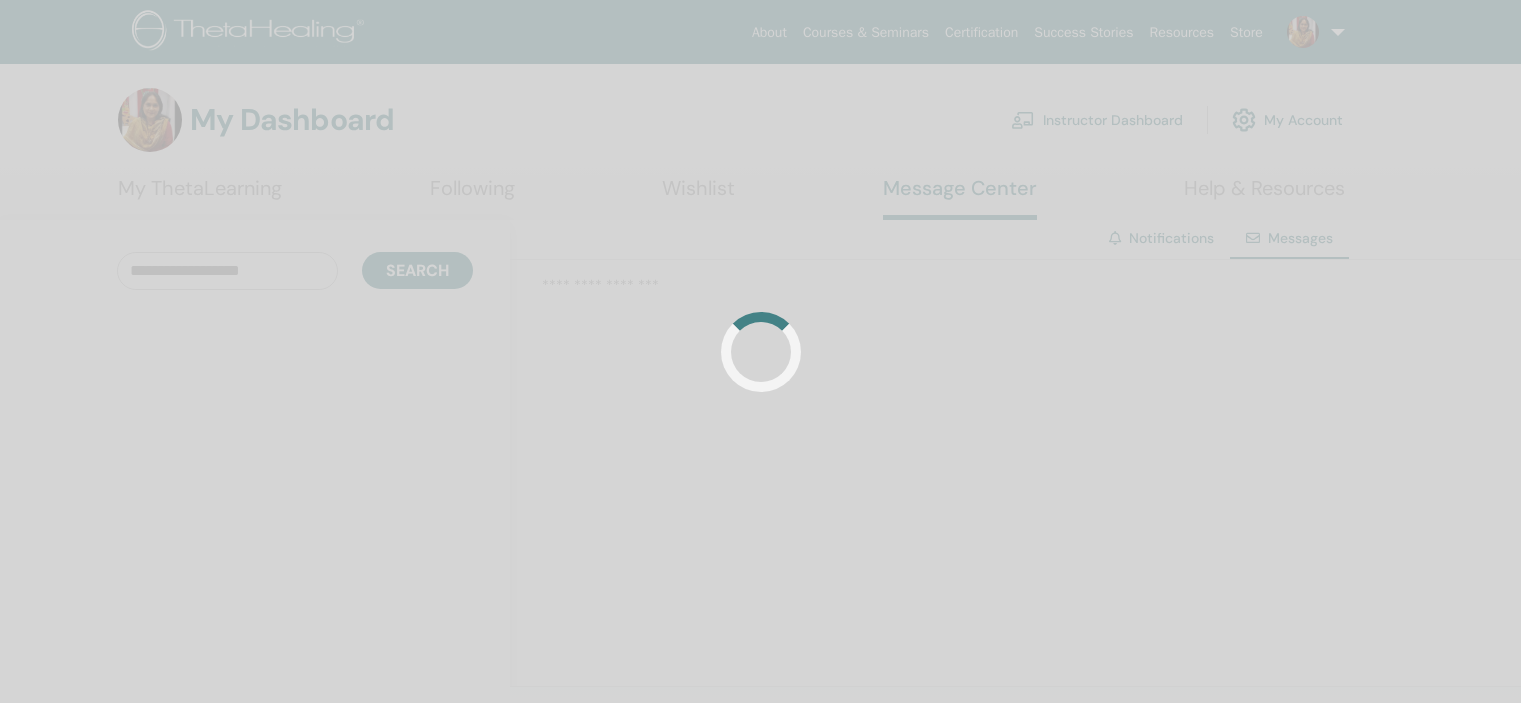 scroll, scrollTop: 0, scrollLeft: 0, axis: both 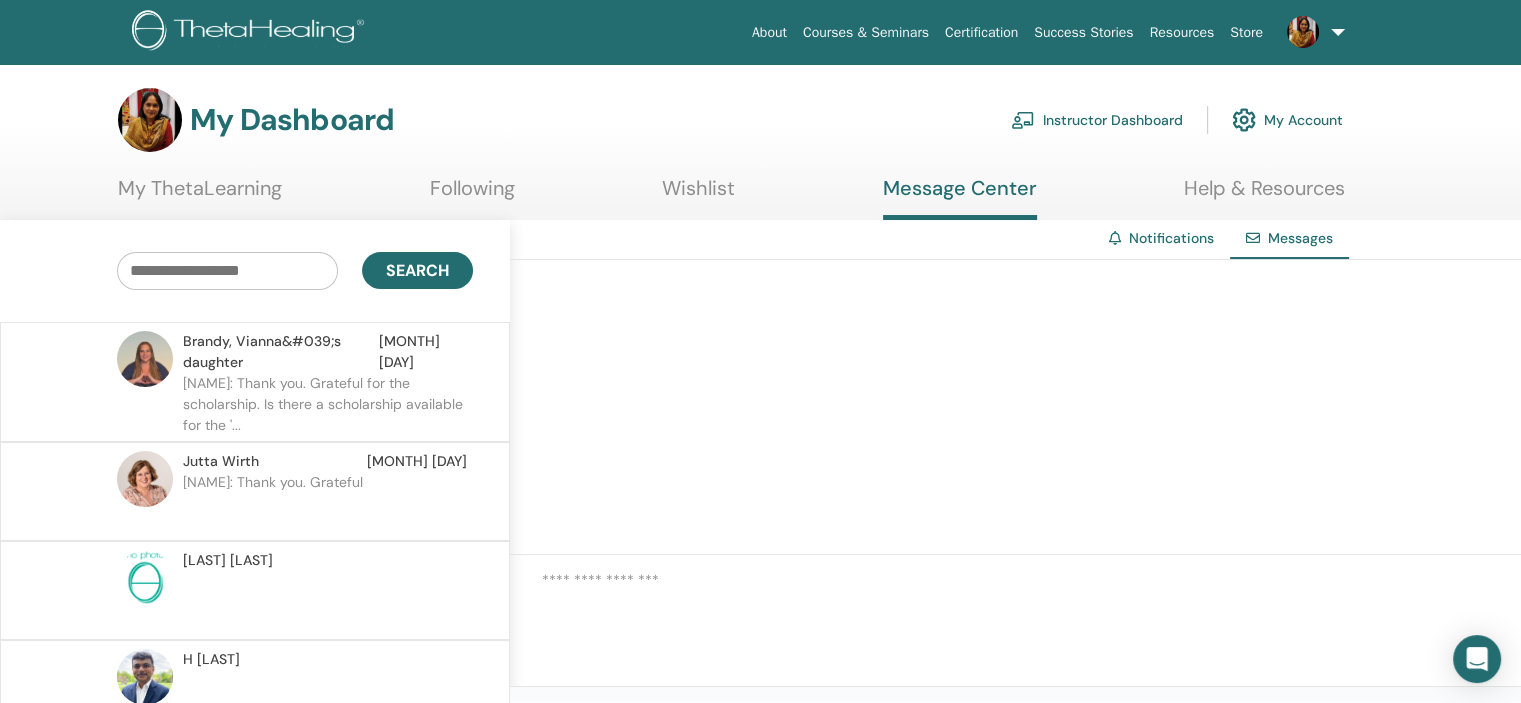 click on "[NAME]: Thank you. Grateful for the scholarship. Is there a scholarship available for the '..." at bounding box center [328, 403] 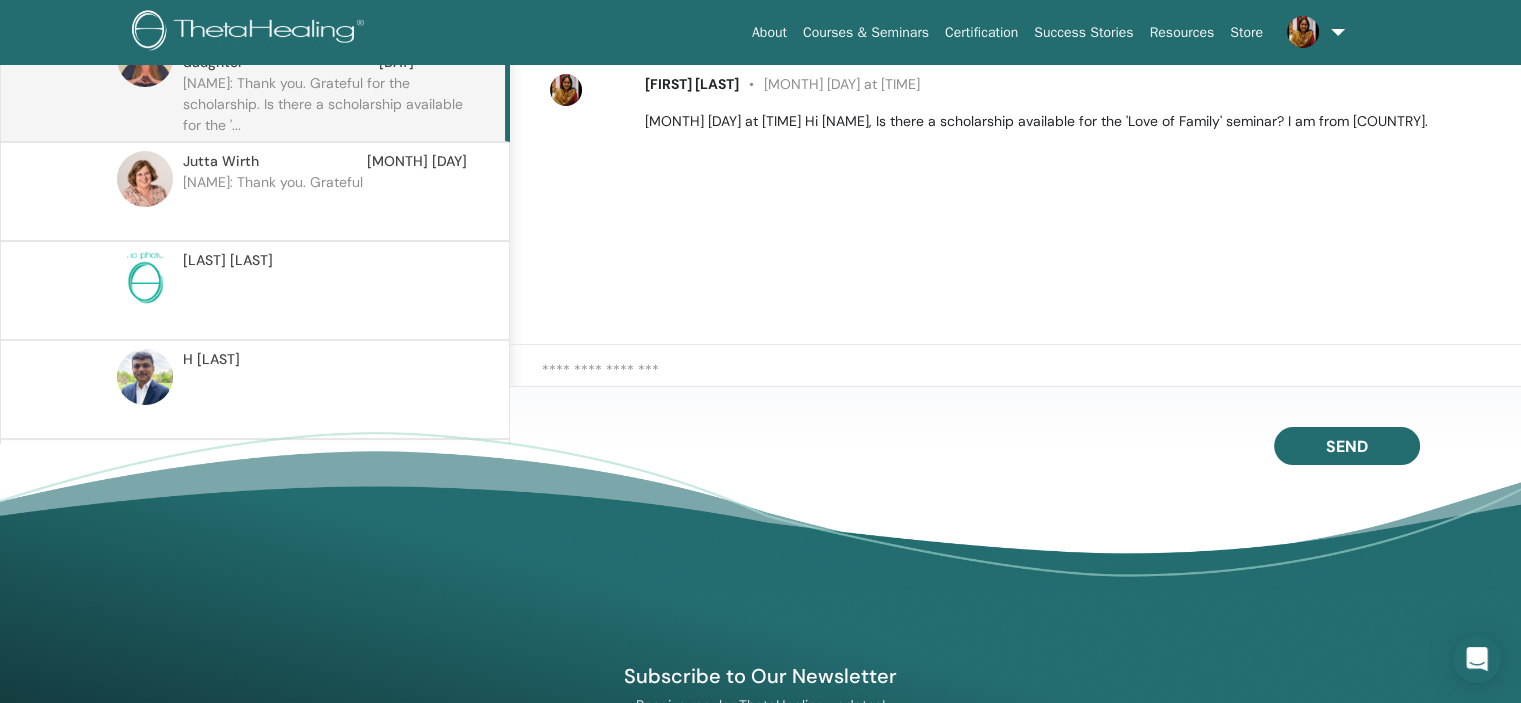 scroll, scrollTop: 0, scrollLeft: 0, axis: both 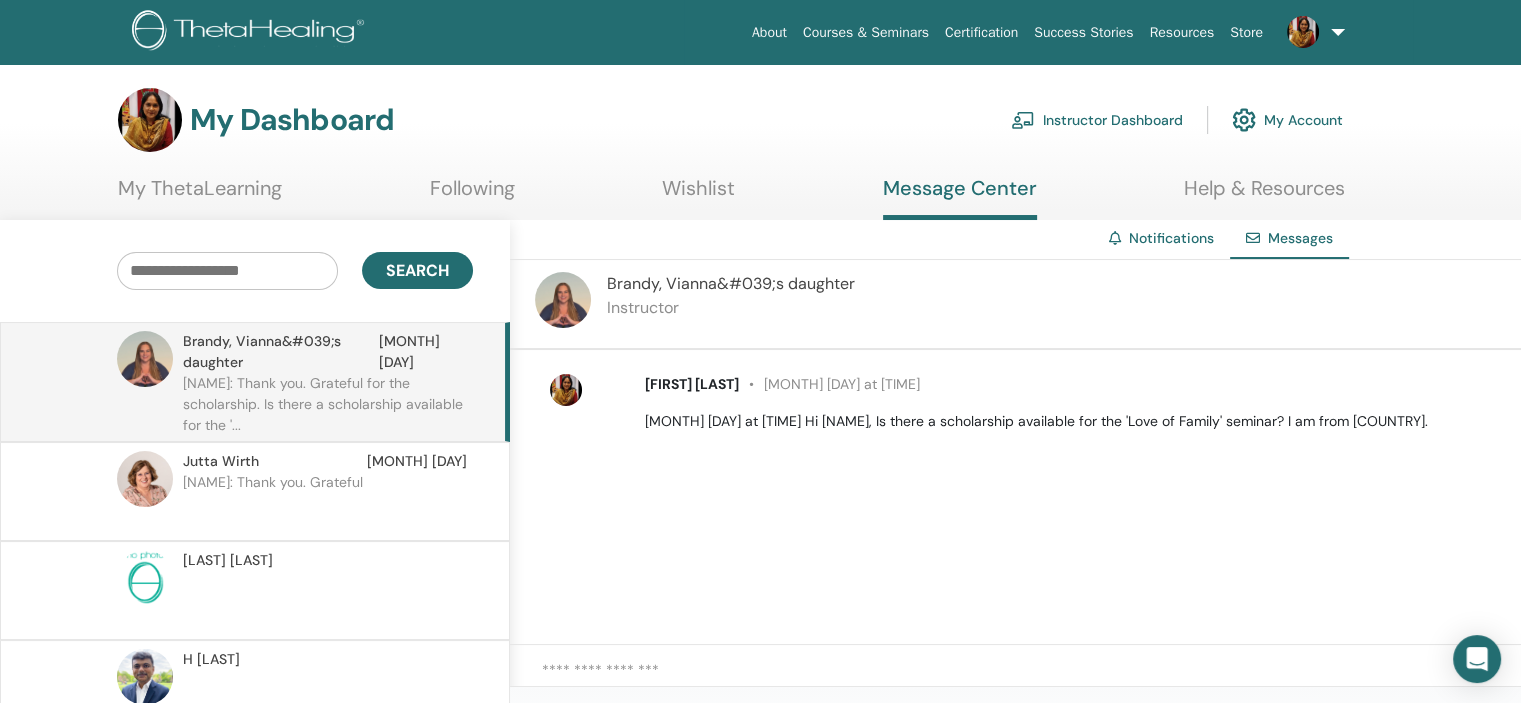 click on "Instructor Dashboard" at bounding box center [1097, 120] 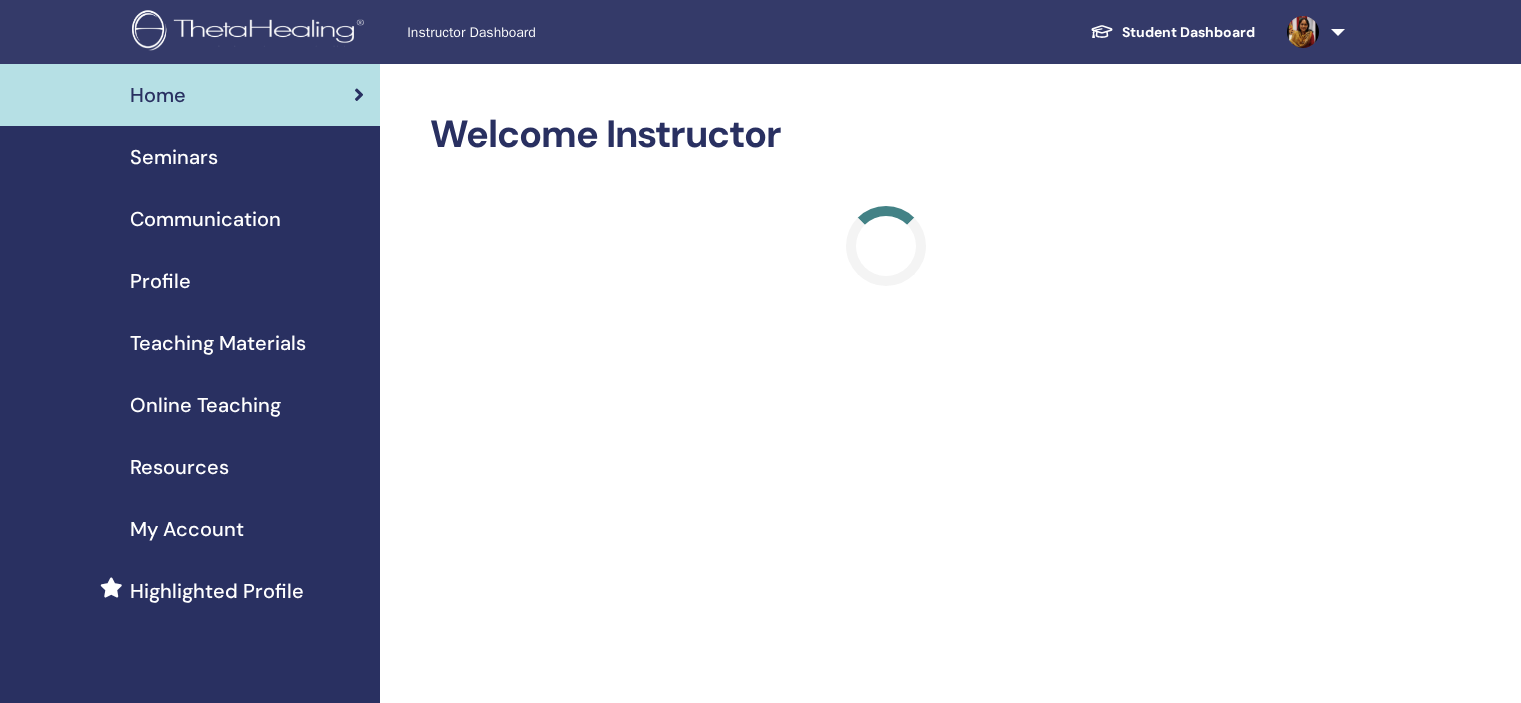 scroll, scrollTop: 0, scrollLeft: 0, axis: both 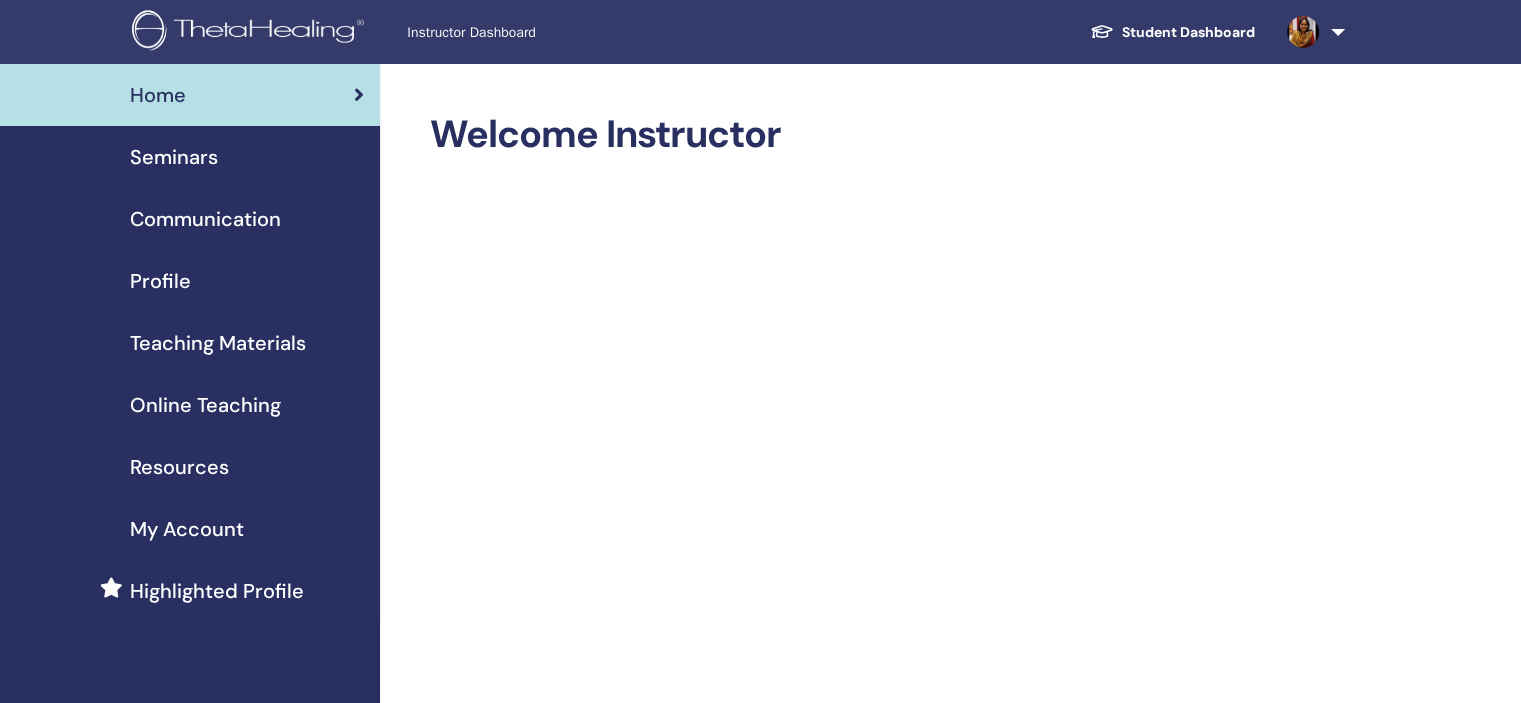 click on "Seminars" at bounding box center [174, 157] 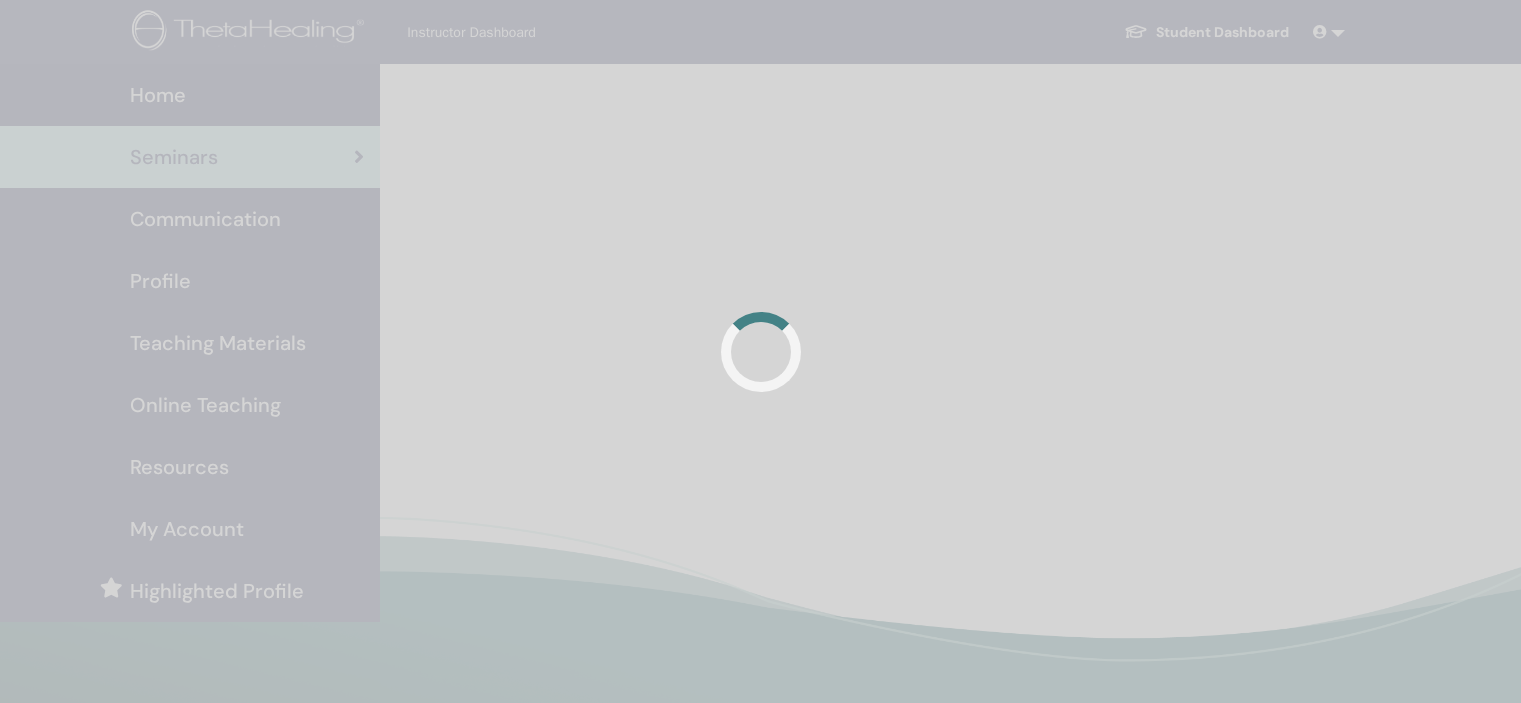 scroll, scrollTop: 0, scrollLeft: 0, axis: both 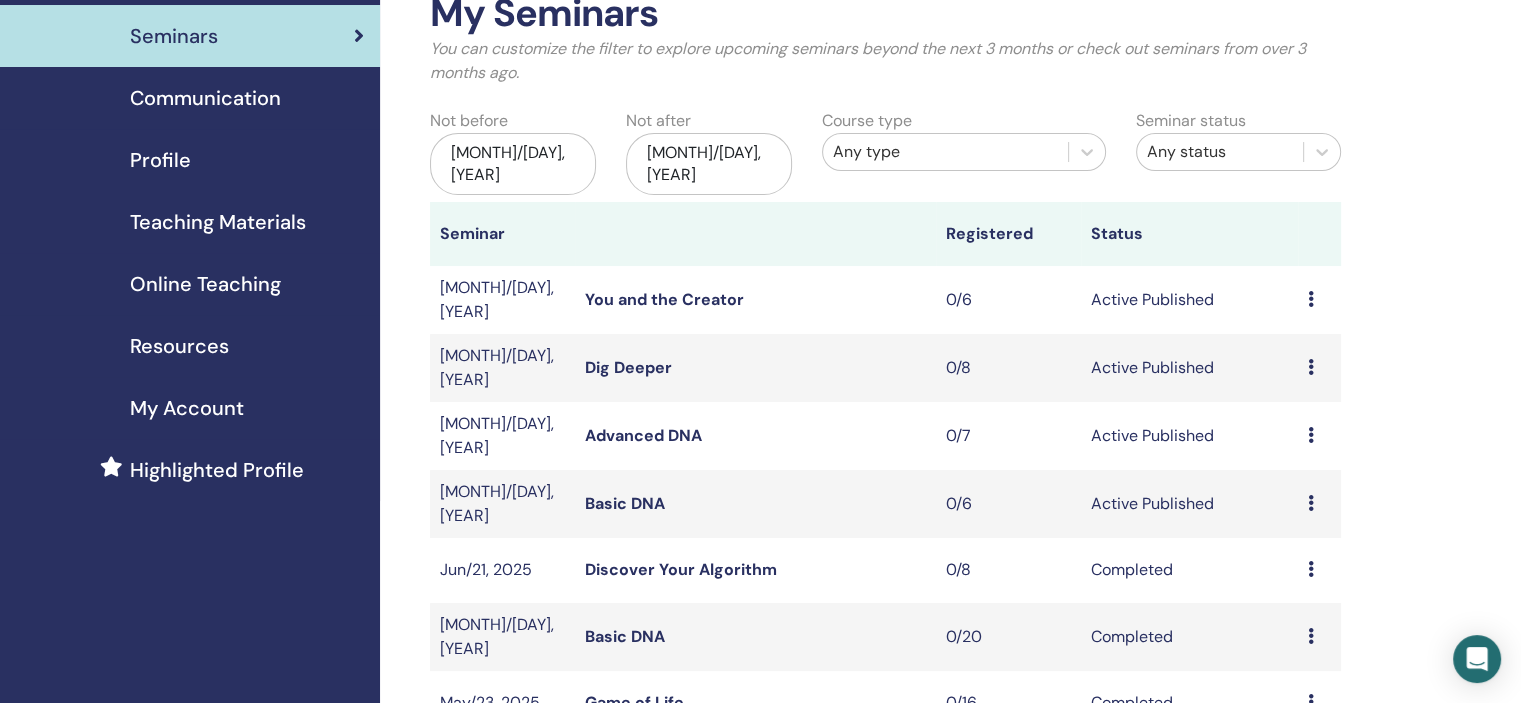 click on "Preview Edit Attendees Cancel" at bounding box center [1319, 436] 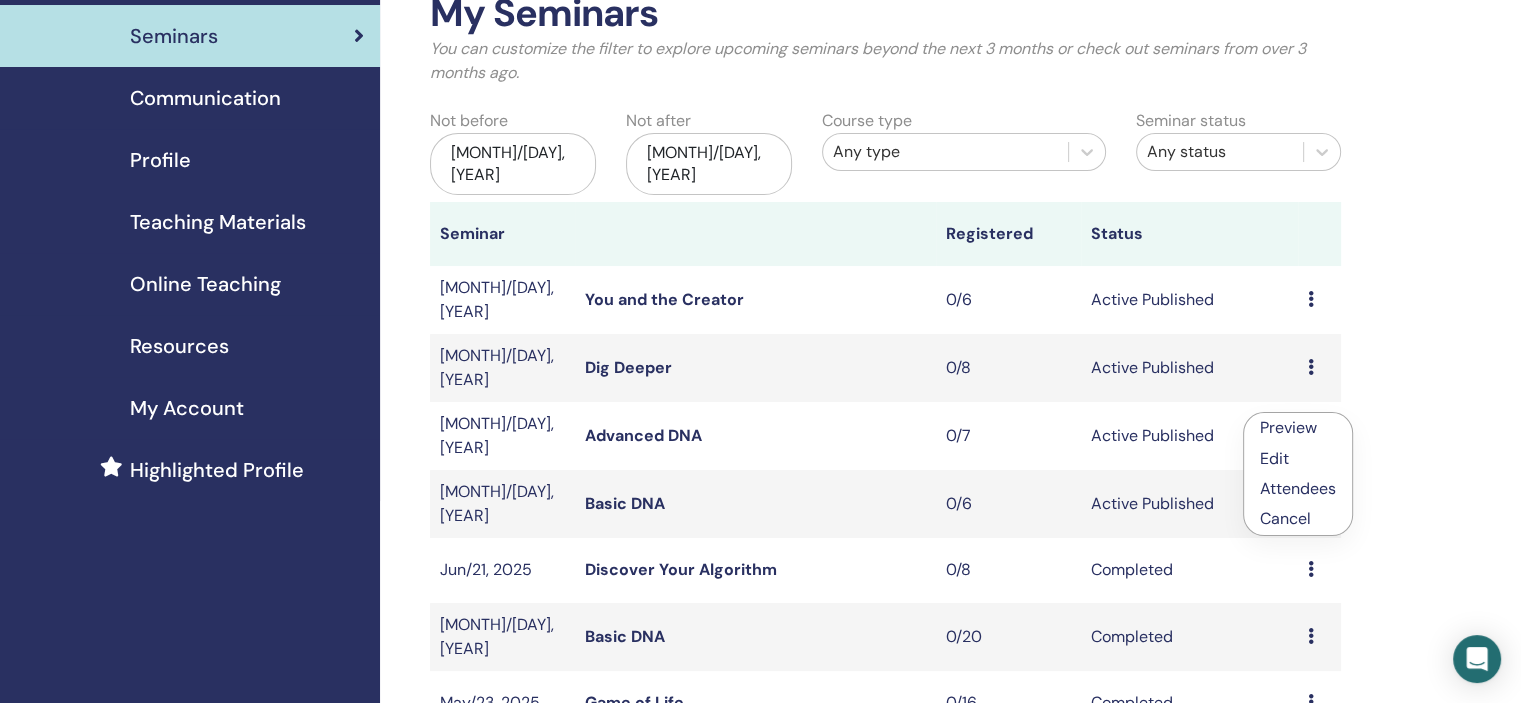 click on "Edit" at bounding box center (1274, 458) 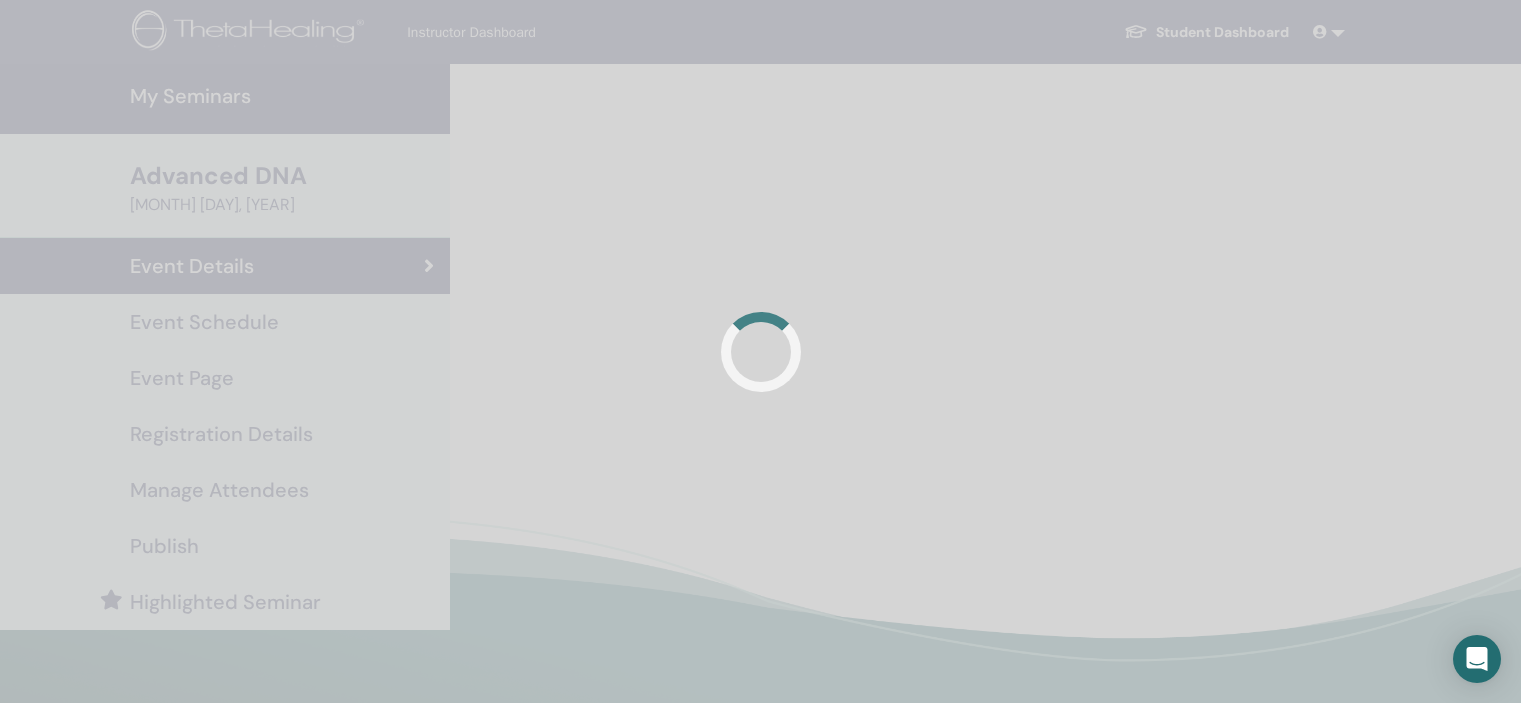 scroll, scrollTop: 0, scrollLeft: 0, axis: both 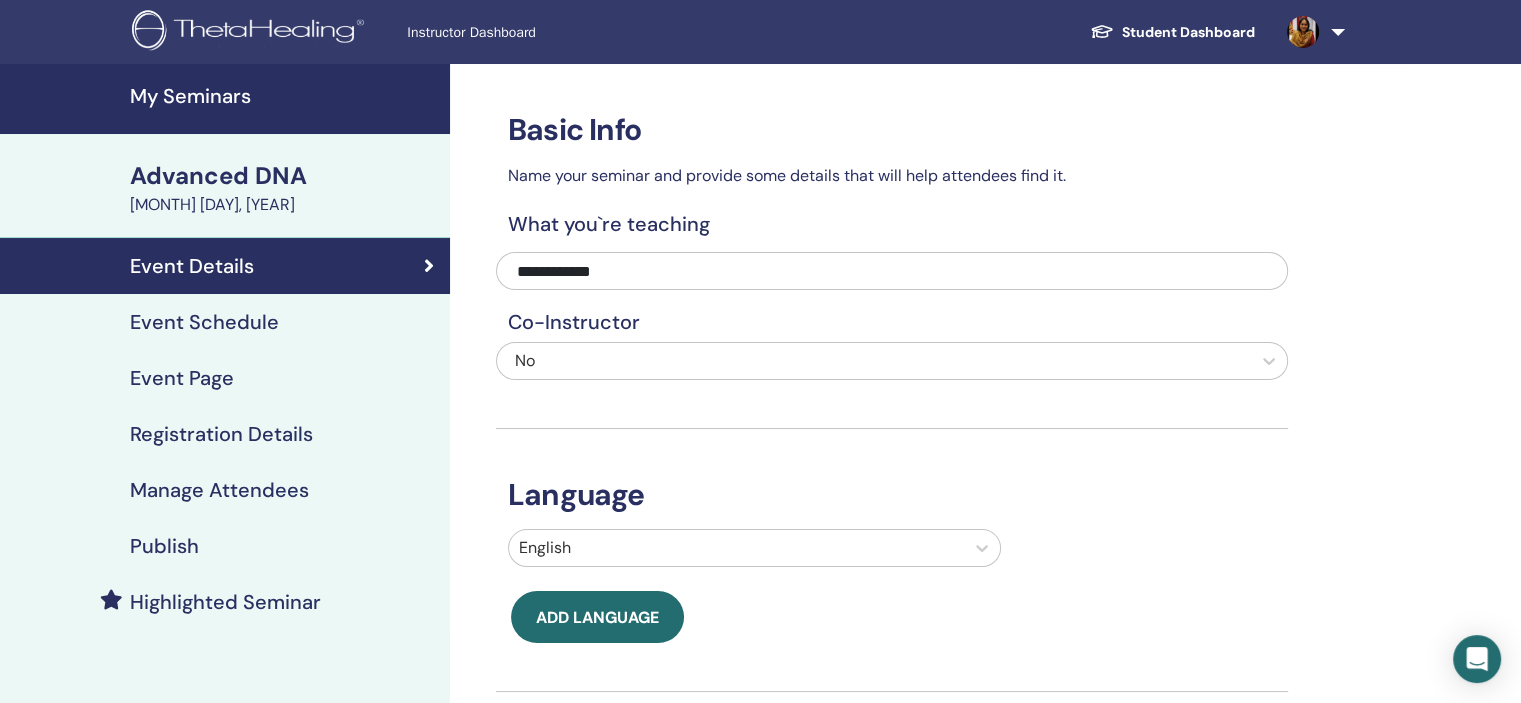 click on "Event Schedule" at bounding box center [204, 322] 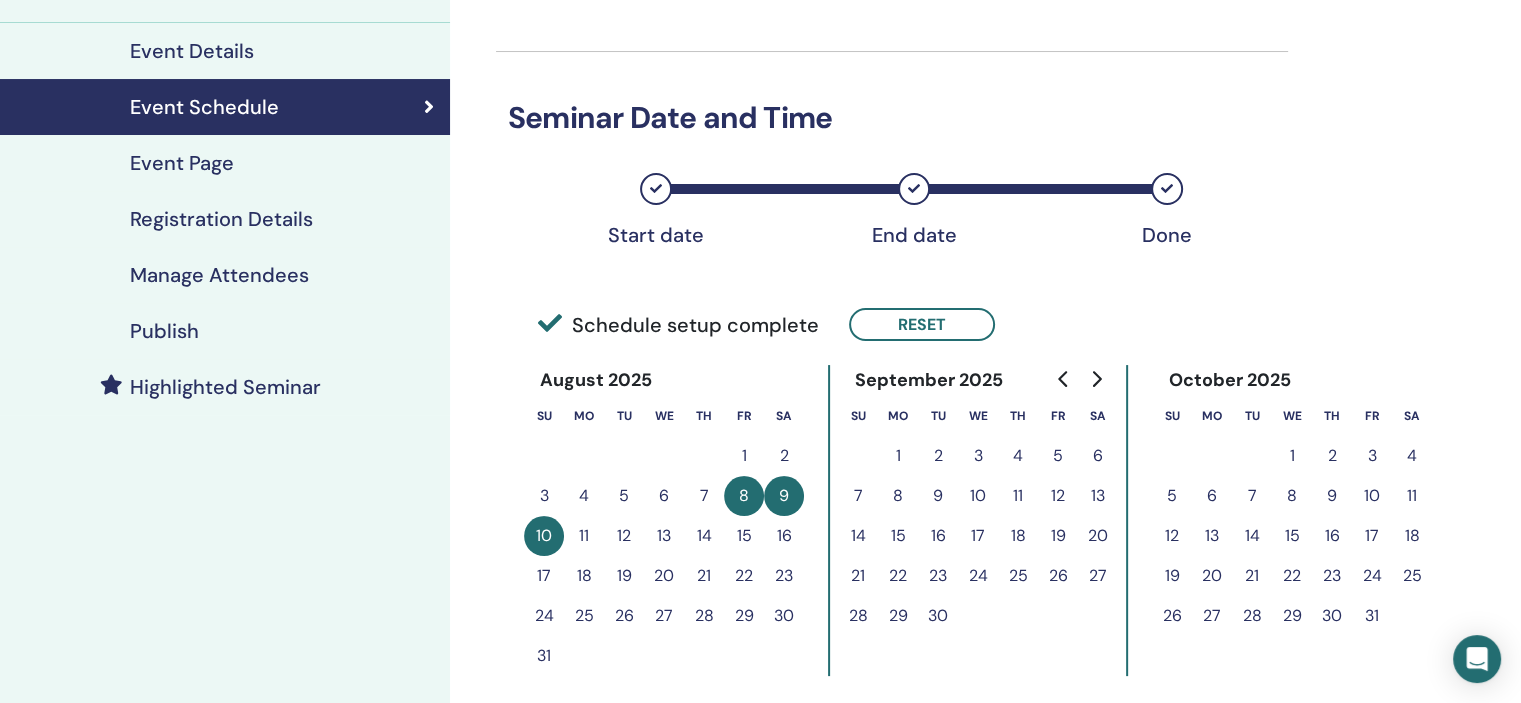 scroll, scrollTop: 217, scrollLeft: 0, axis: vertical 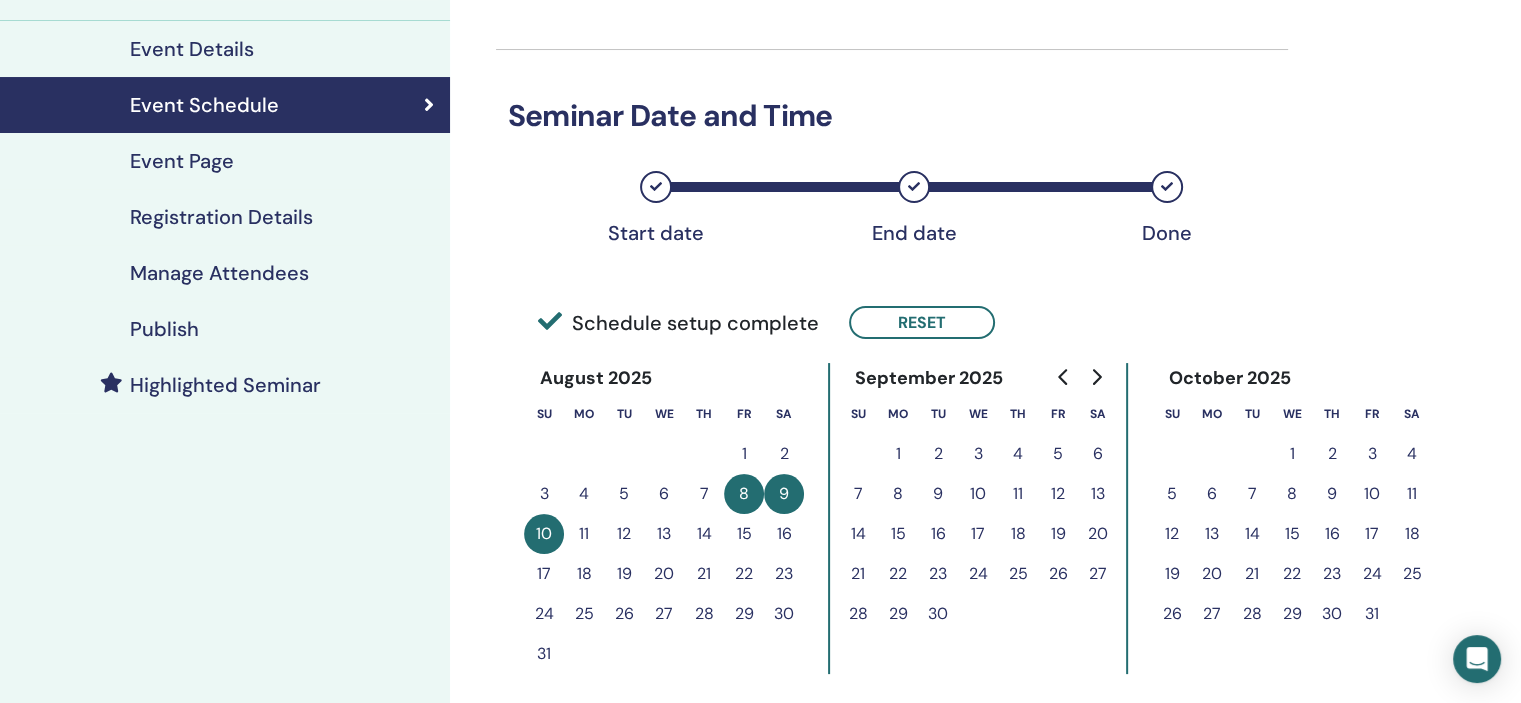 click on "10" at bounding box center (544, 534) 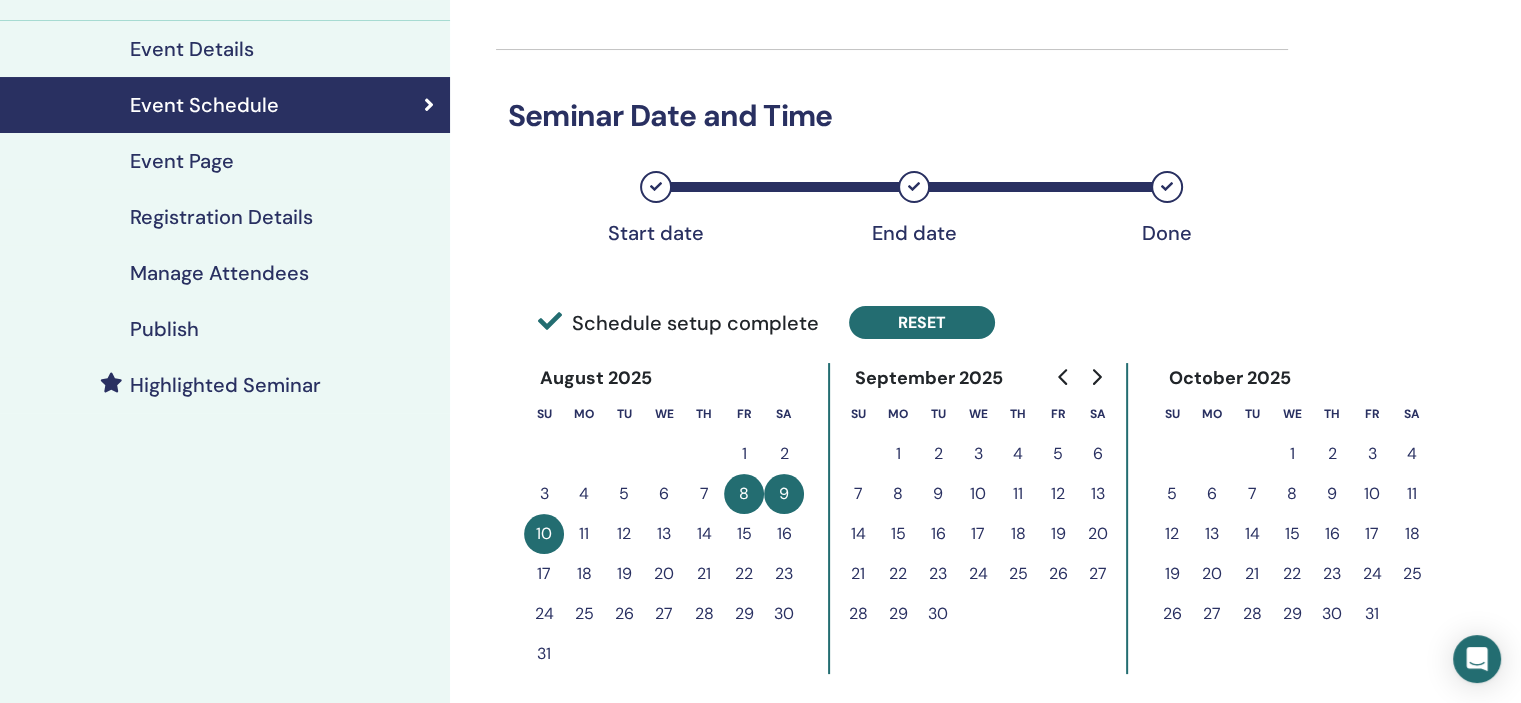 click on "Reset" at bounding box center [922, 322] 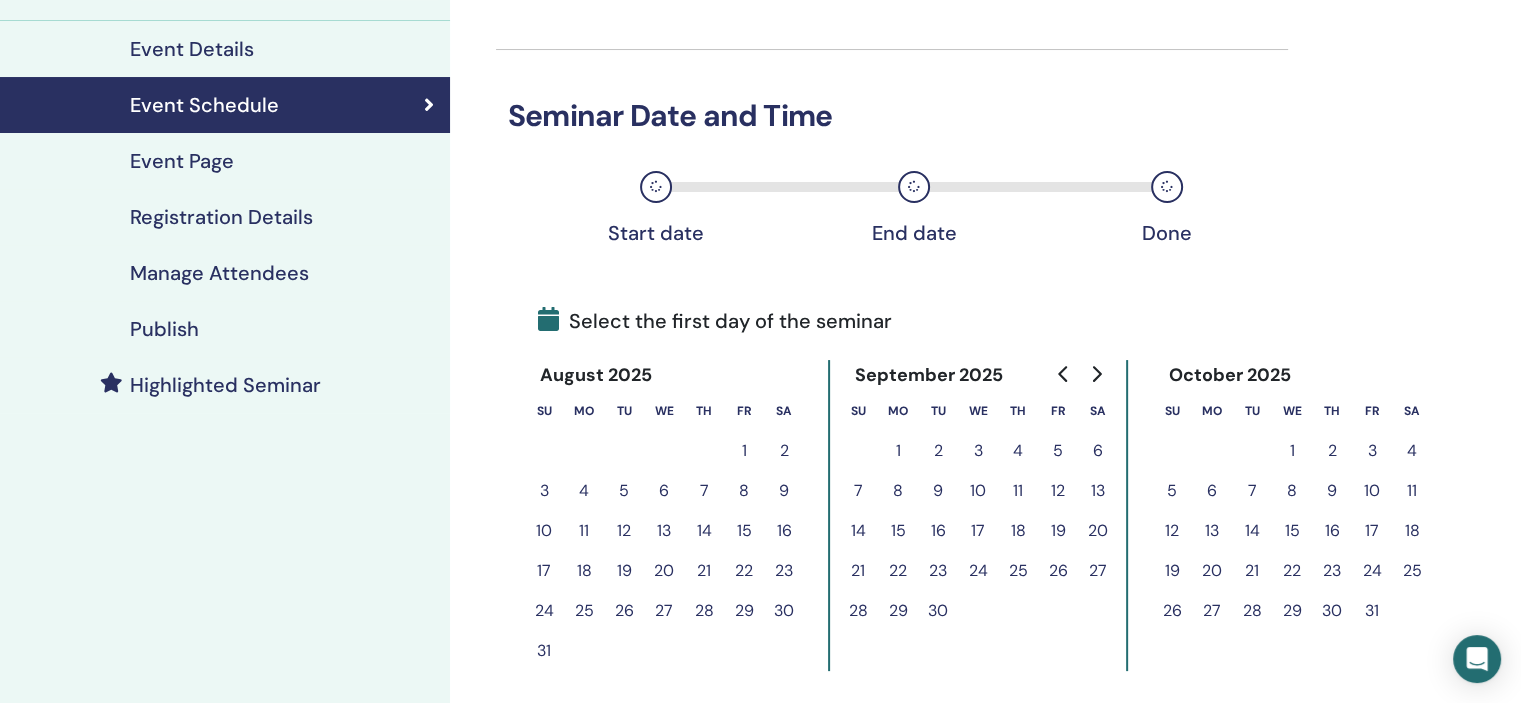 click on "10" at bounding box center (544, 531) 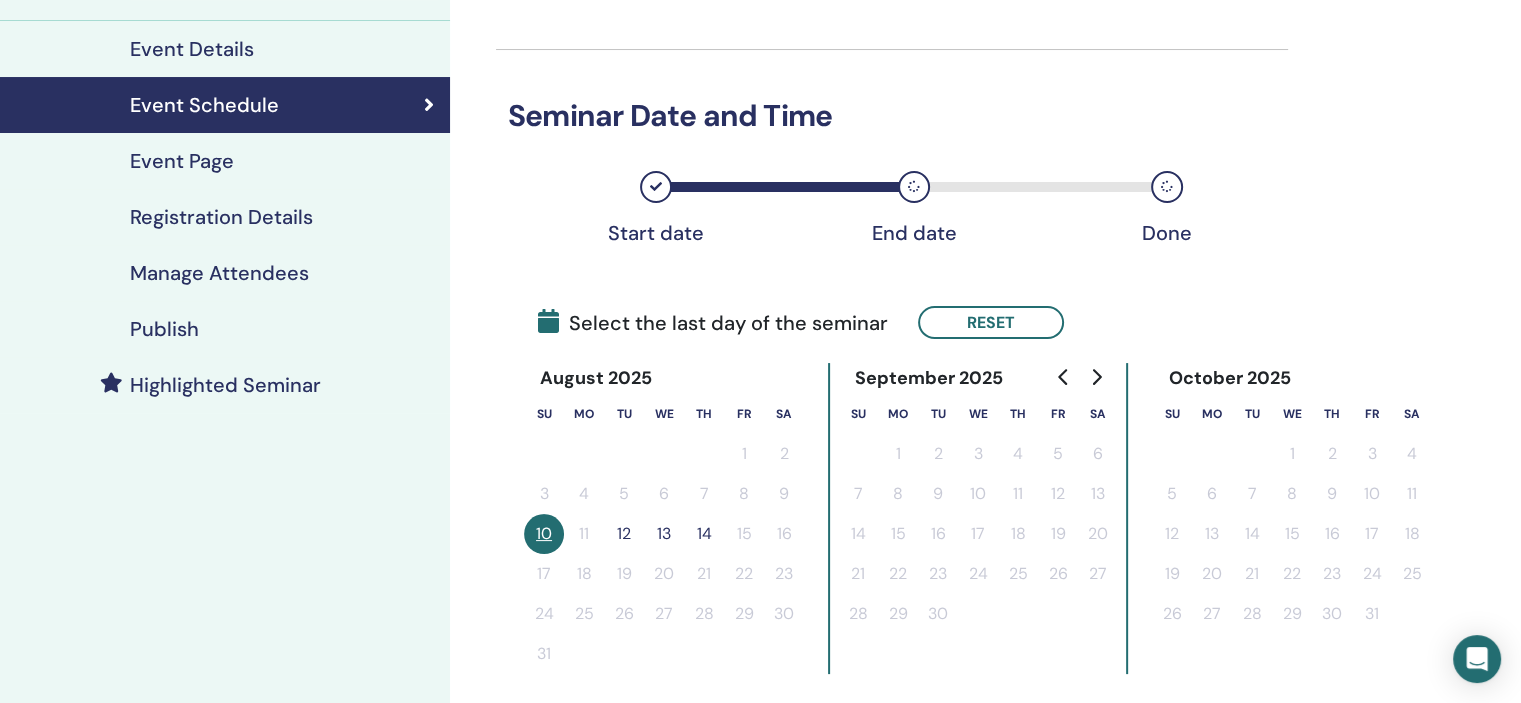 click on "12" at bounding box center [624, 534] 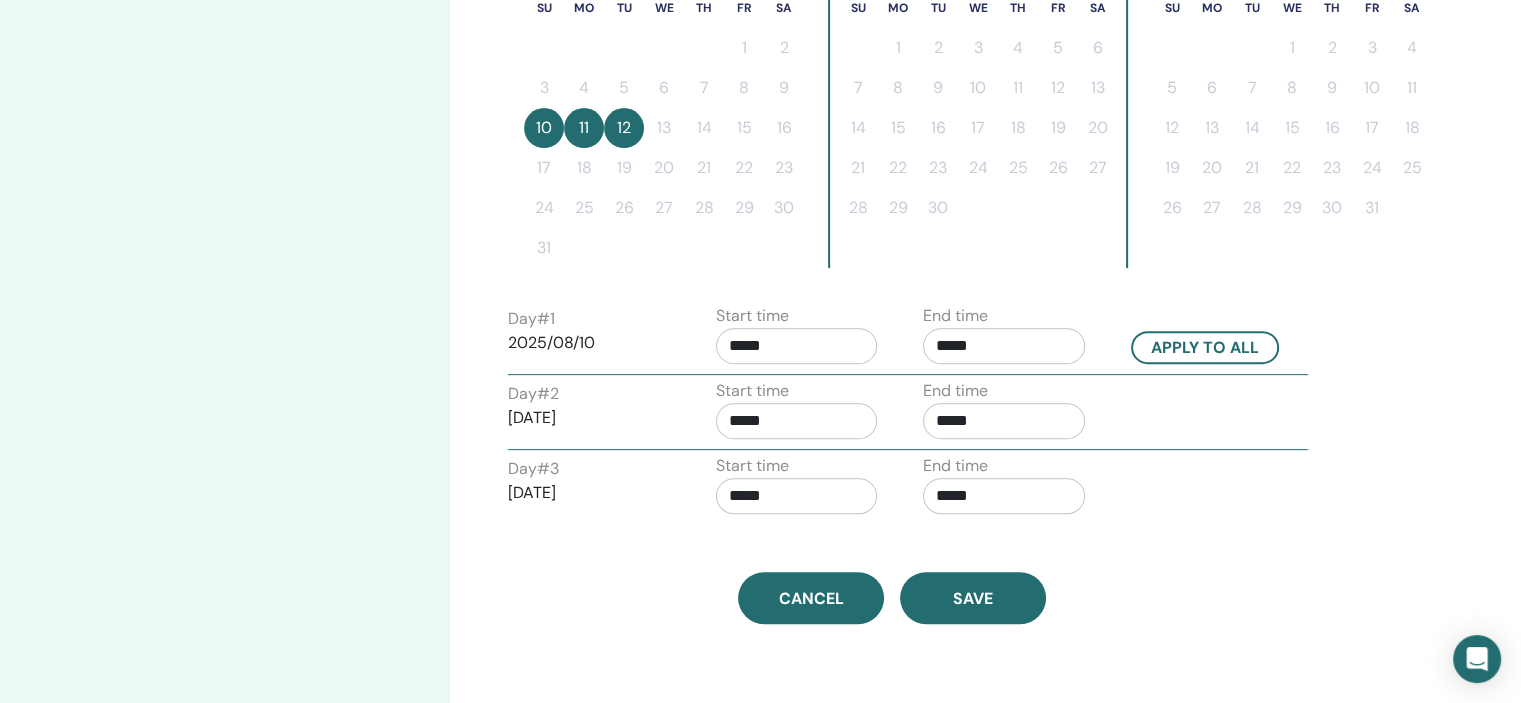 scroll, scrollTop: 632, scrollLeft: 0, axis: vertical 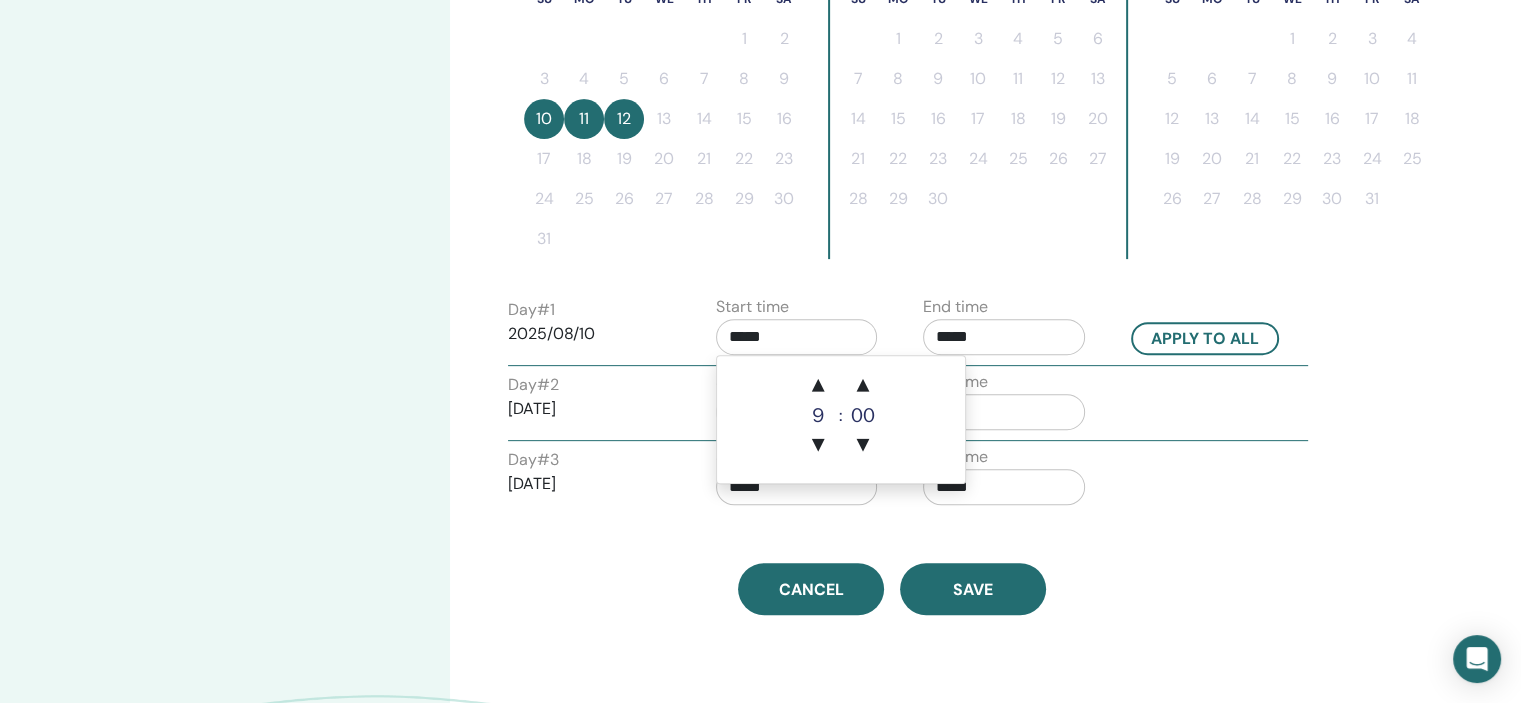 click on "*****" at bounding box center [797, 337] 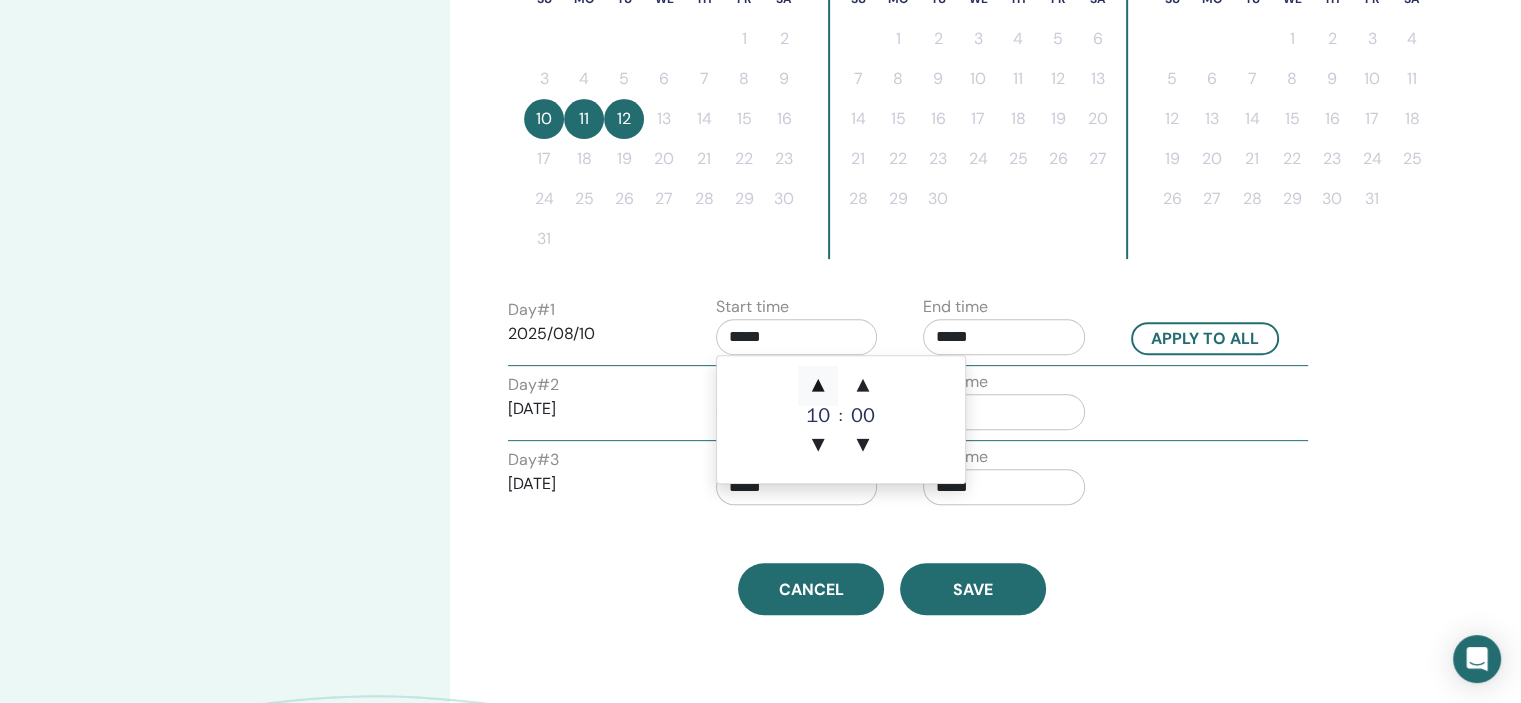 click on "▲" at bounding box center [818, 386] 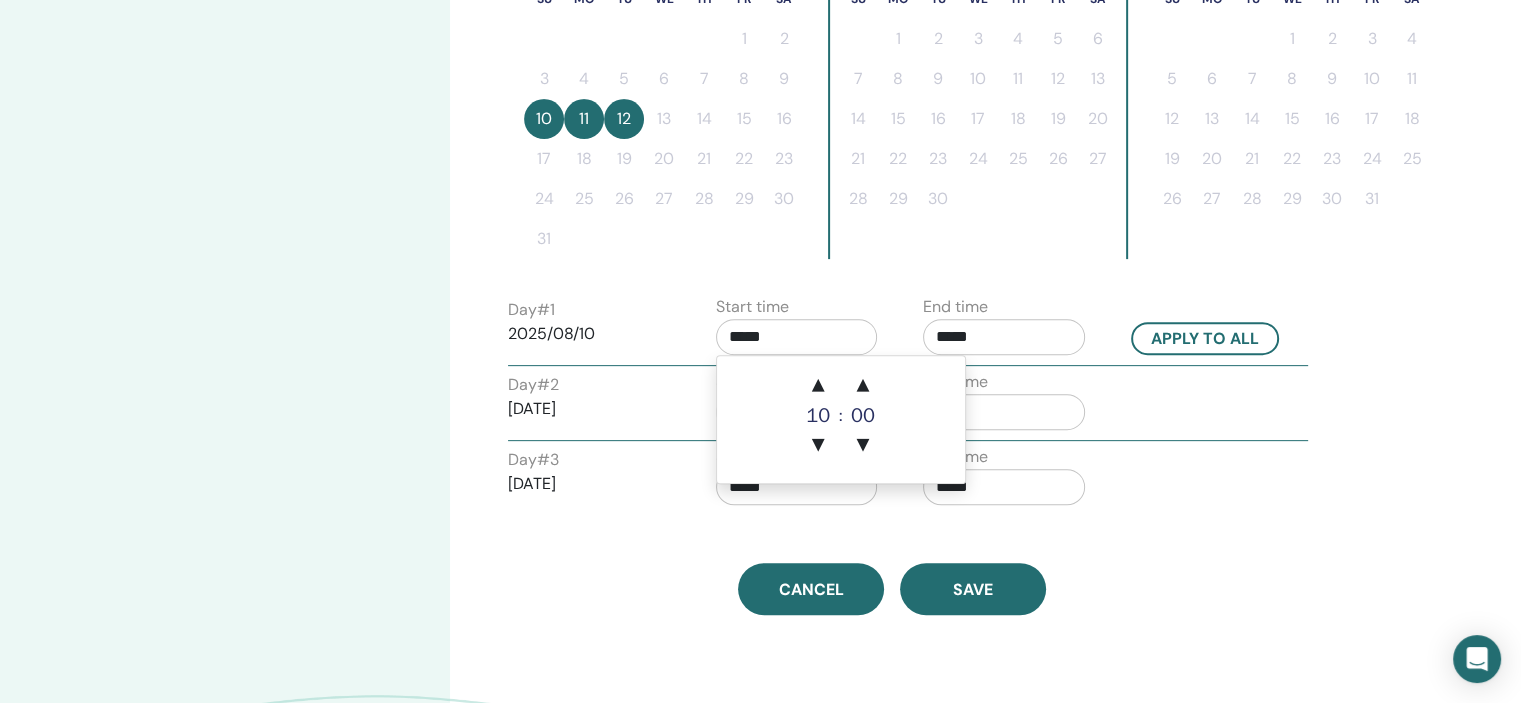 click on "*****" at bounding box center [1004, 337] 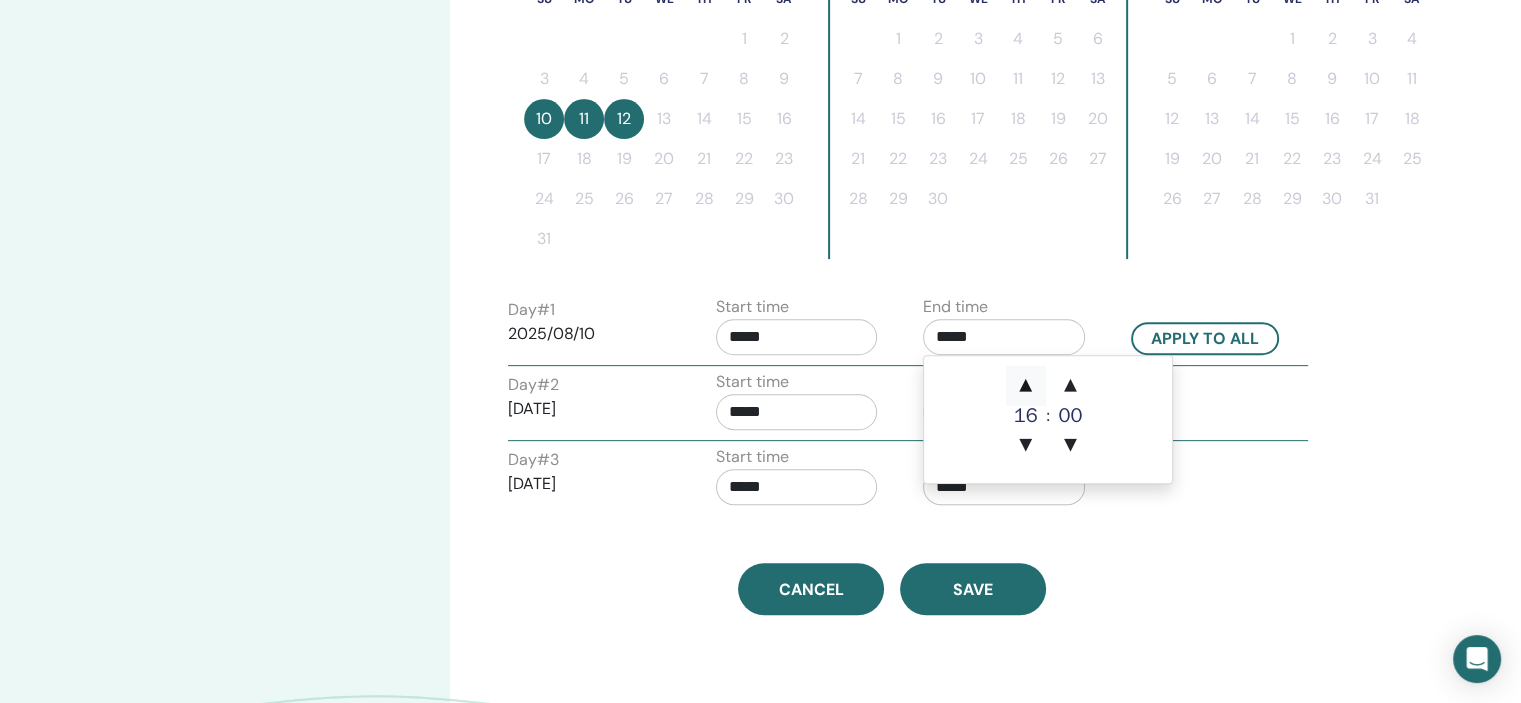 click on "▲" at bounding box center (1026, 386) 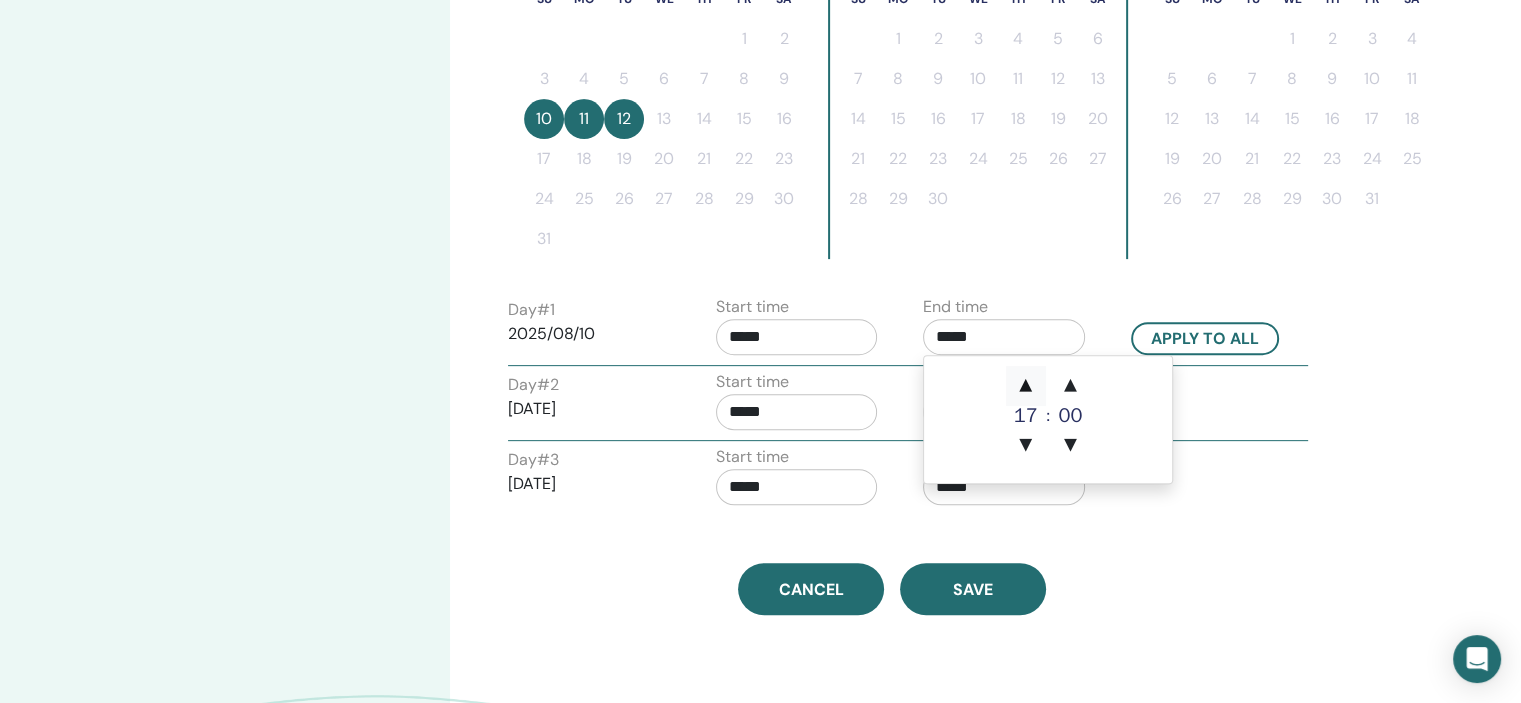 click on "▲" at bounding box center (1026, 386) 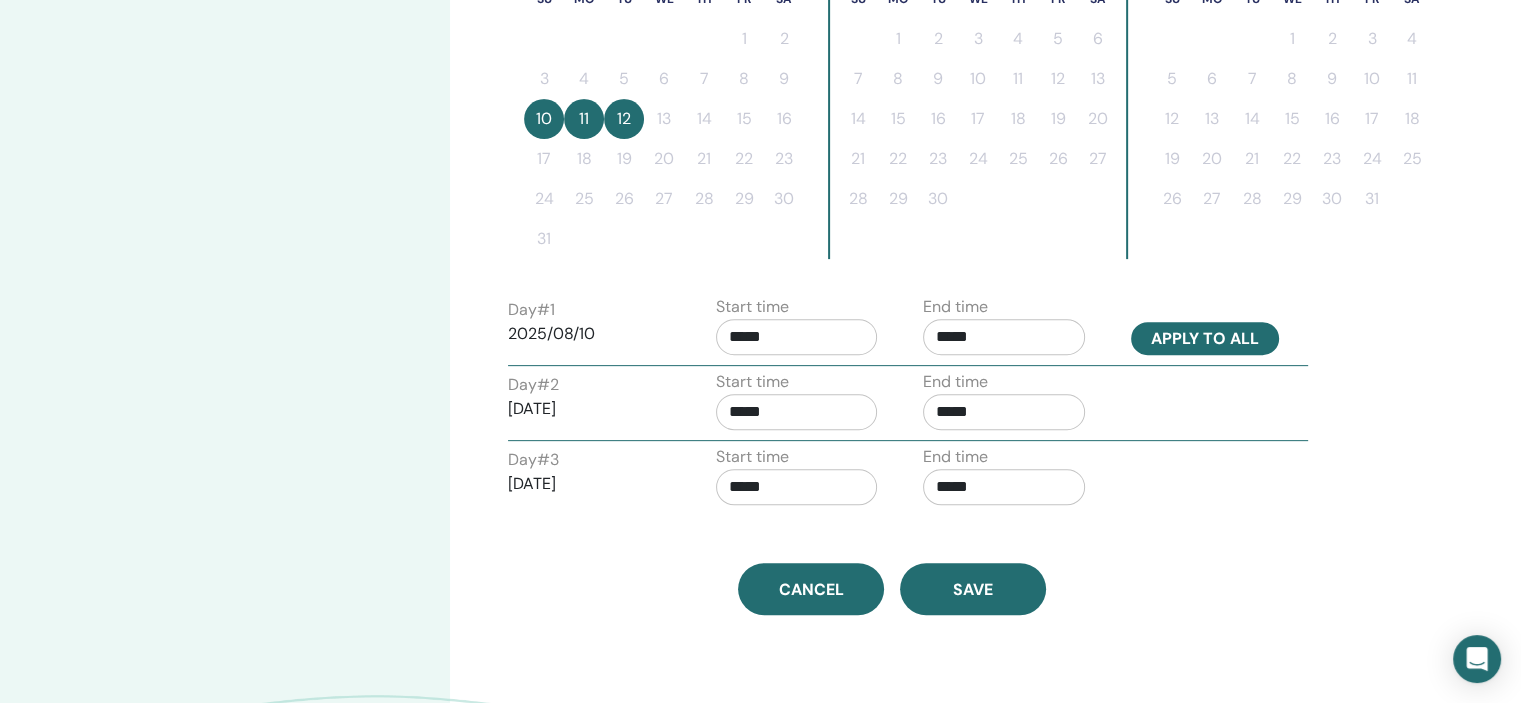 click on "Apply to all" at bounding box center [1205, 338] 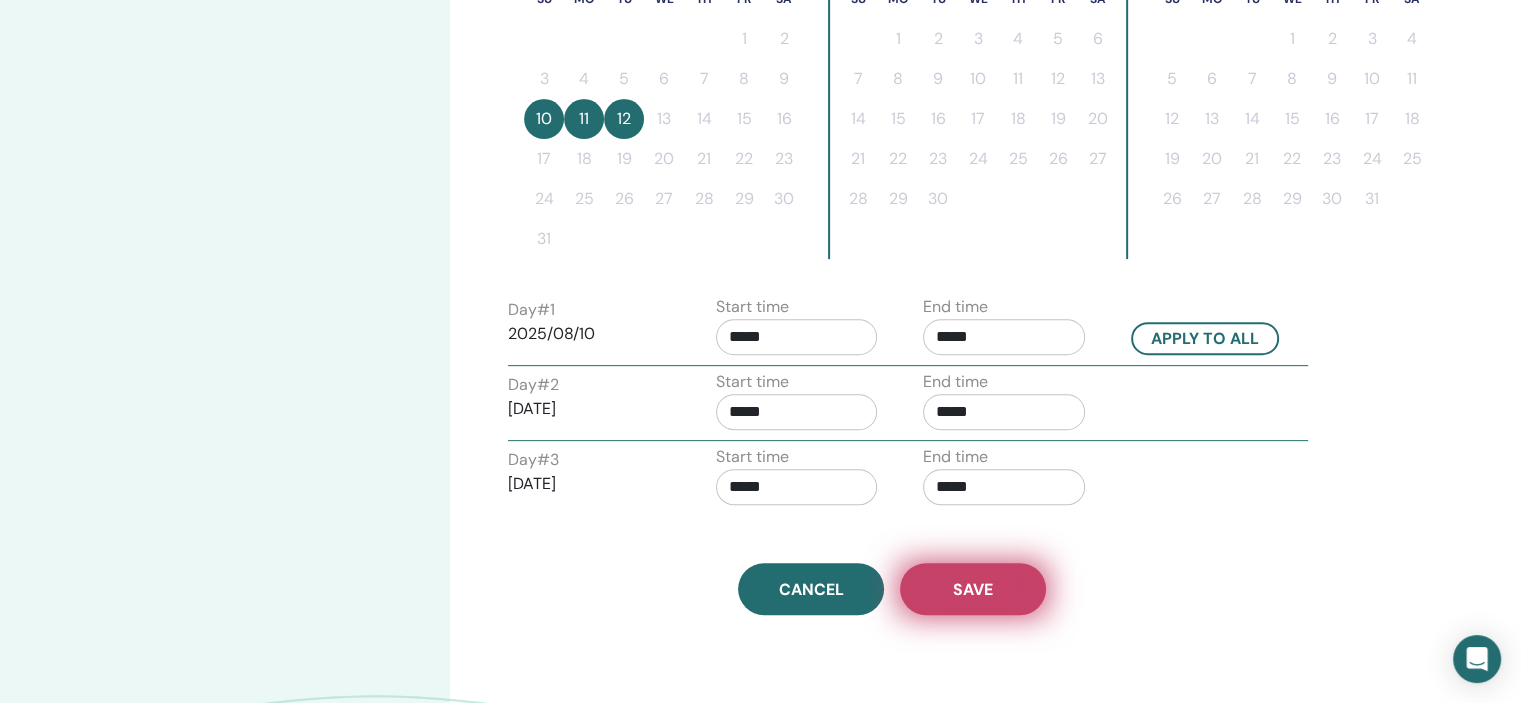 click on "Save" at bounding box center (973, 589) 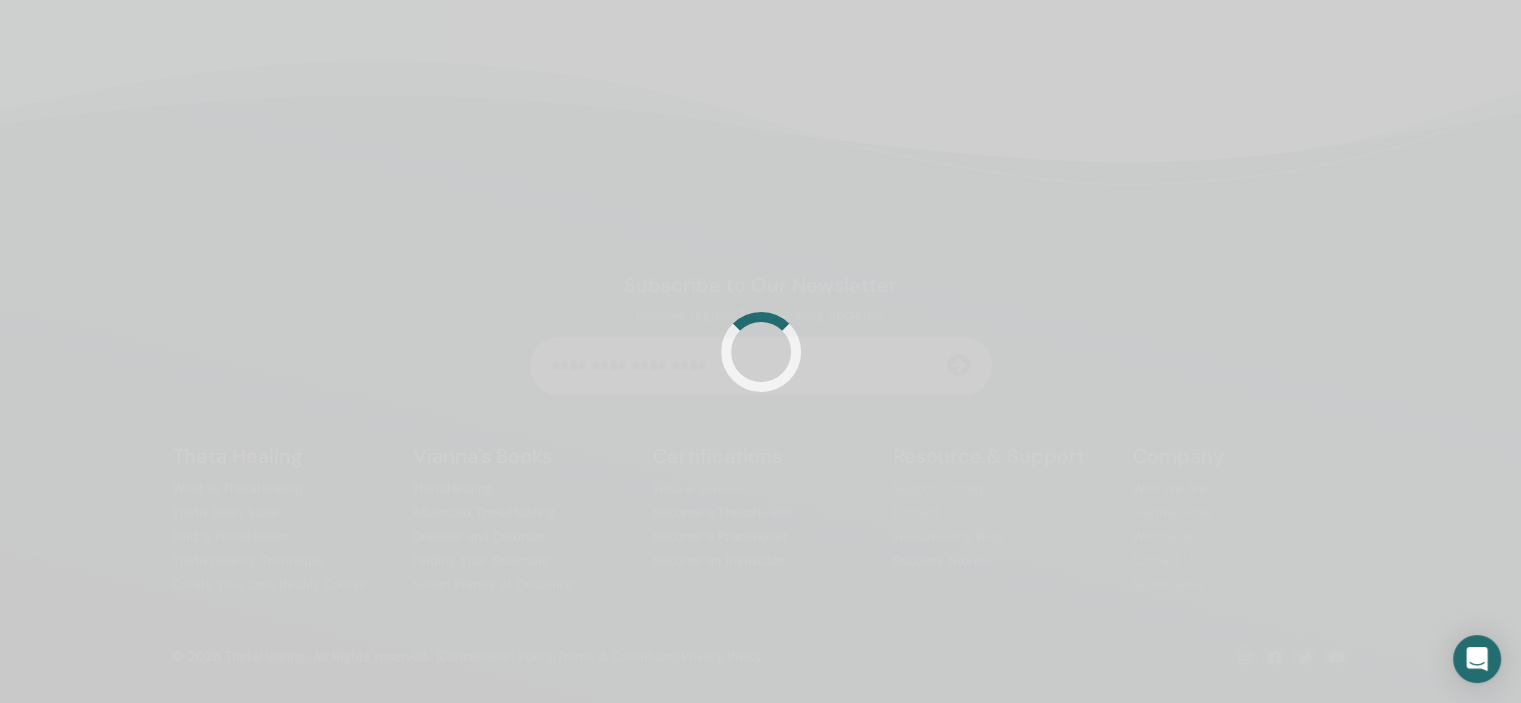scroll, scrollTop: 476, scrollLeft: 0, axis: vertical 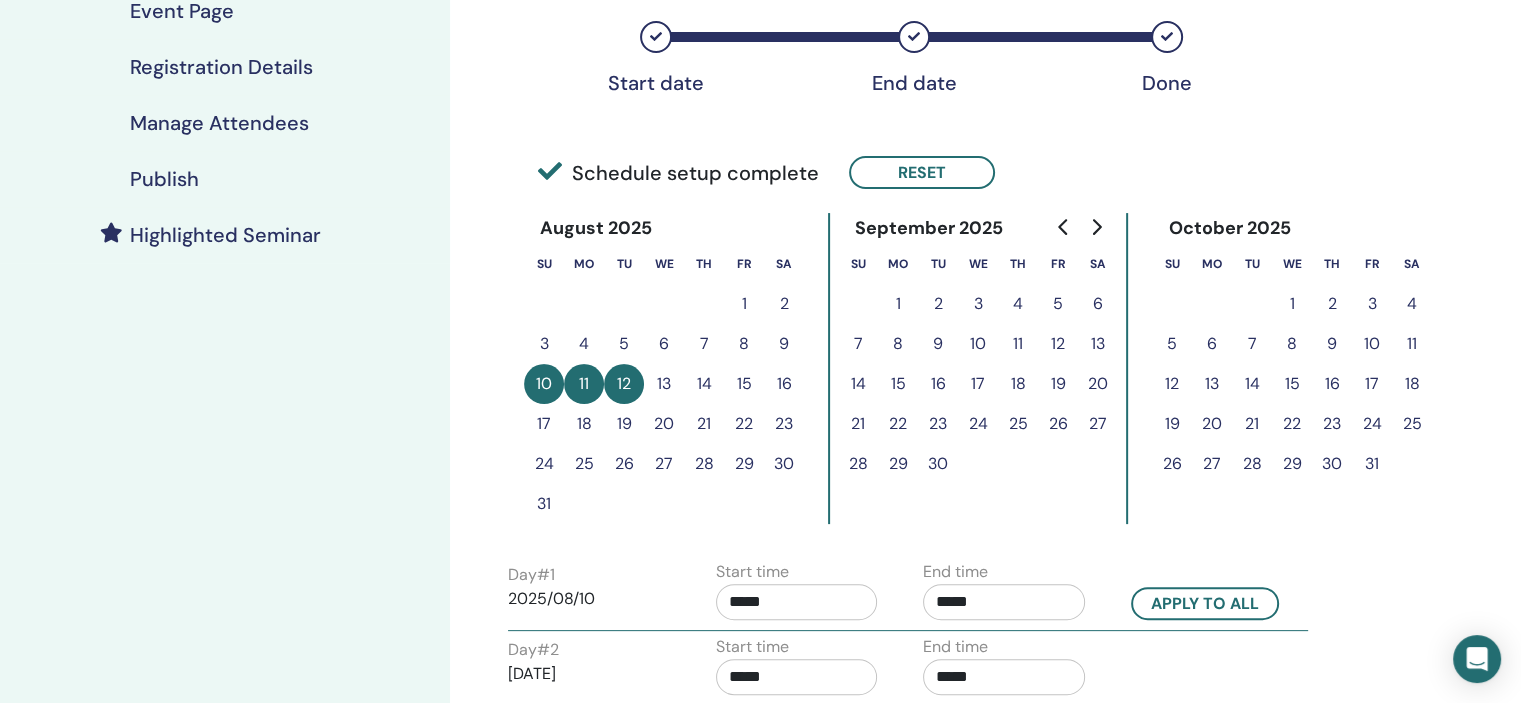click on "Publish" at bounding box center (164, 179) 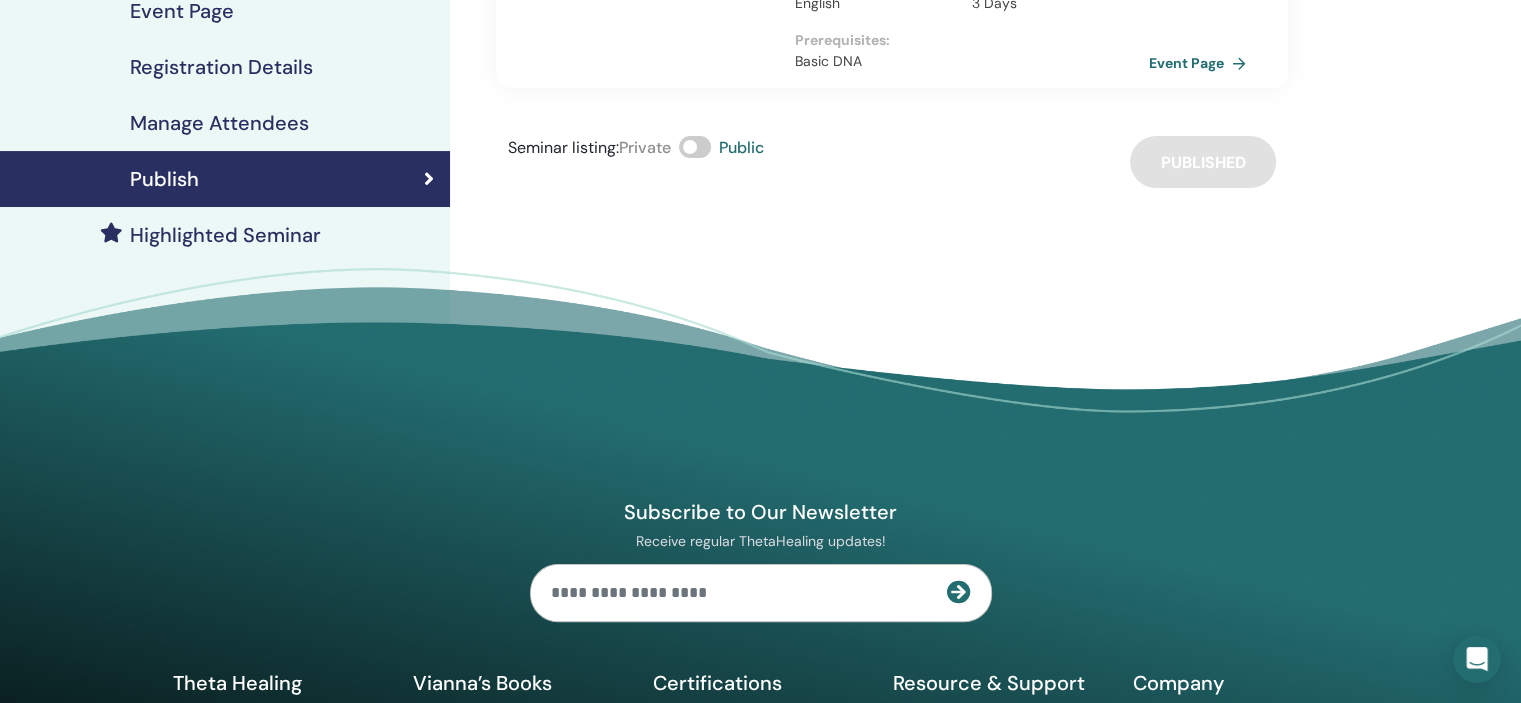drag, startPoint x: 1245, startPoint y: 143, endPoint x: 1535, endPoint y: 413, distance: 396.23227 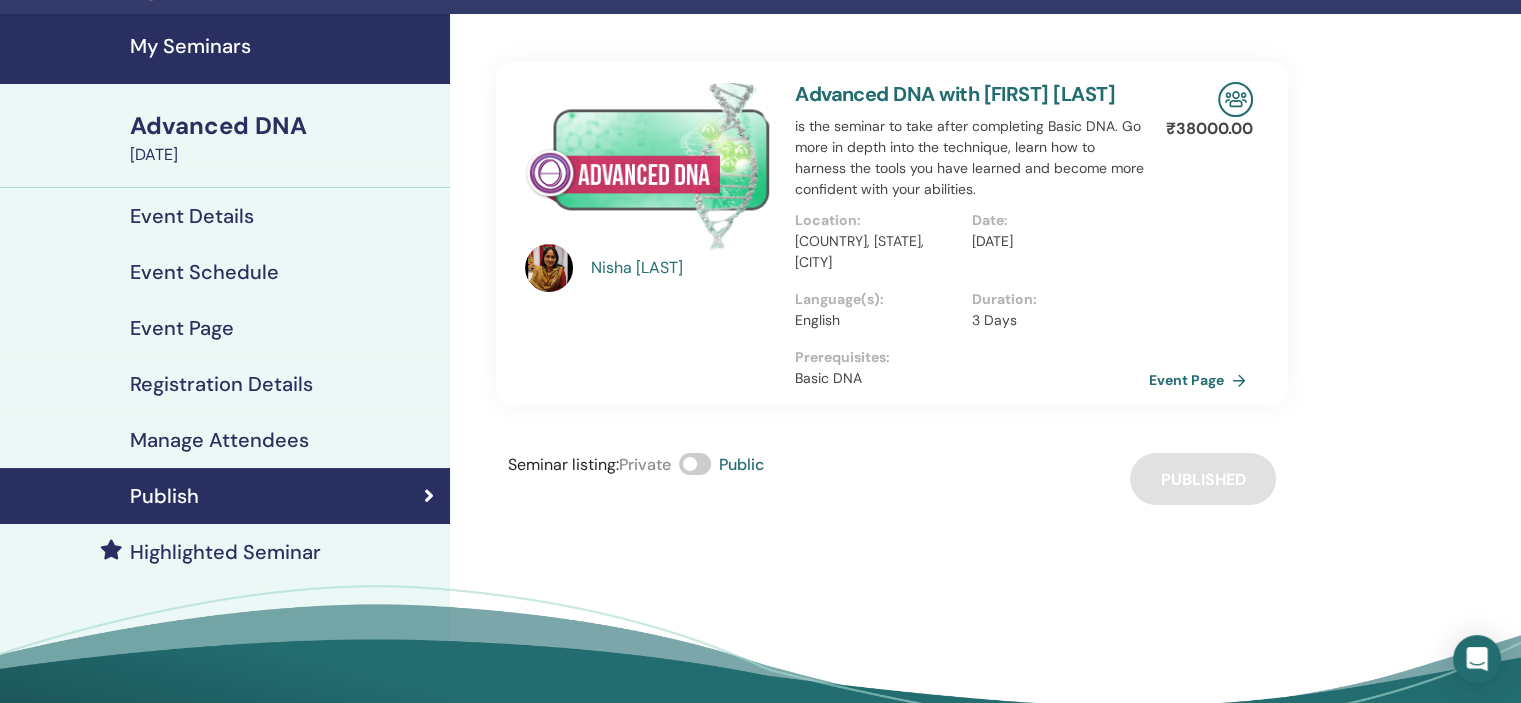 scroll, scrollTop: 0, scrollLeft: 0, axis: both 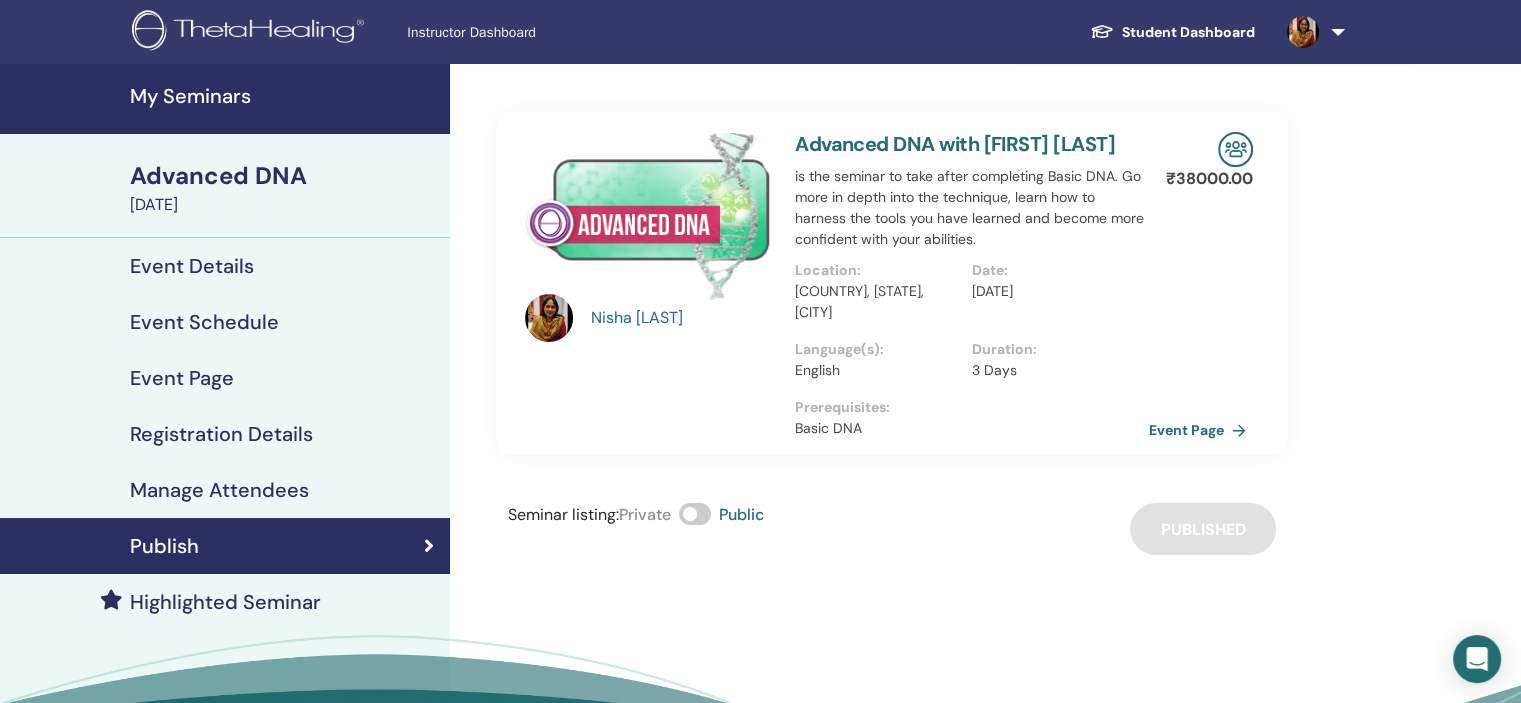 click on "My Seminars" at bounding box center (284, 96) 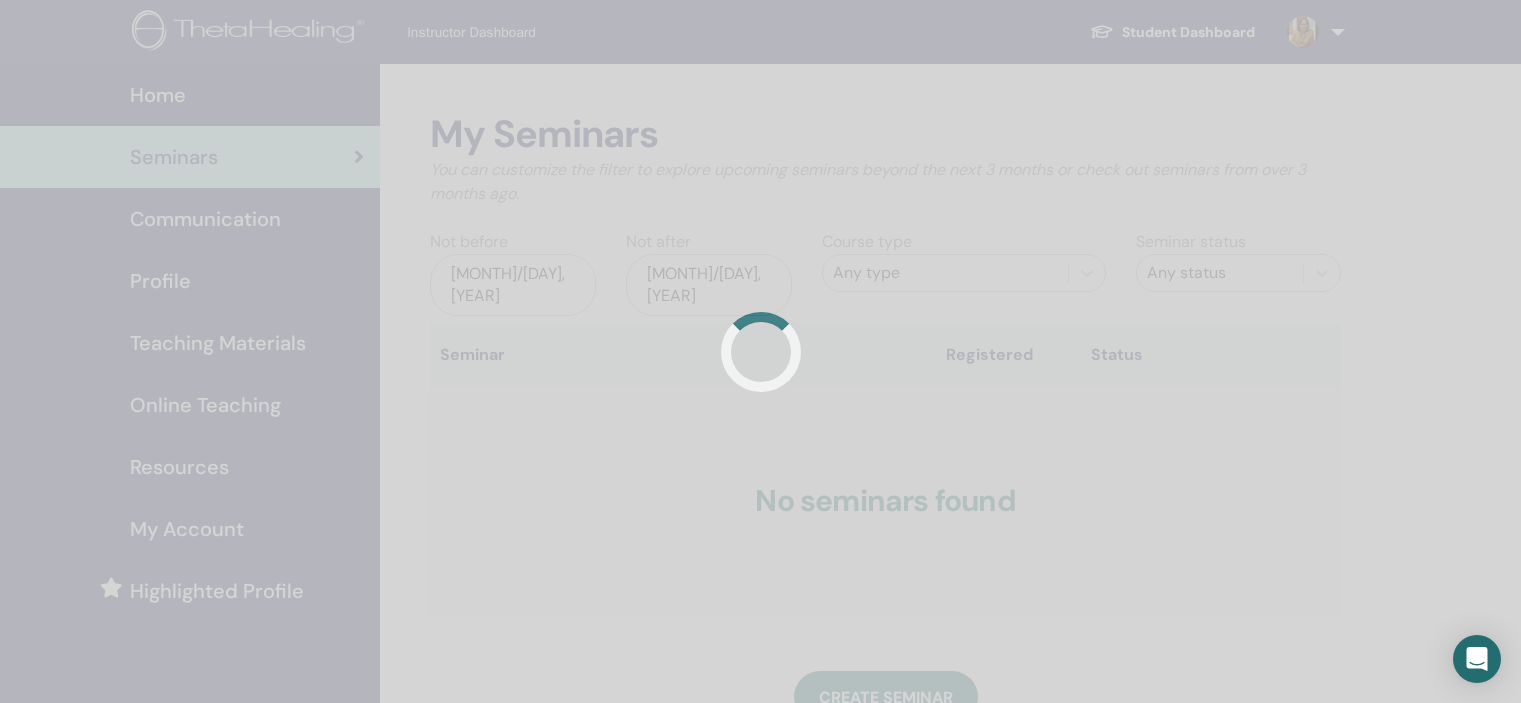 scroll, scrollTop: 0, scrollLeft: 0, axis: both 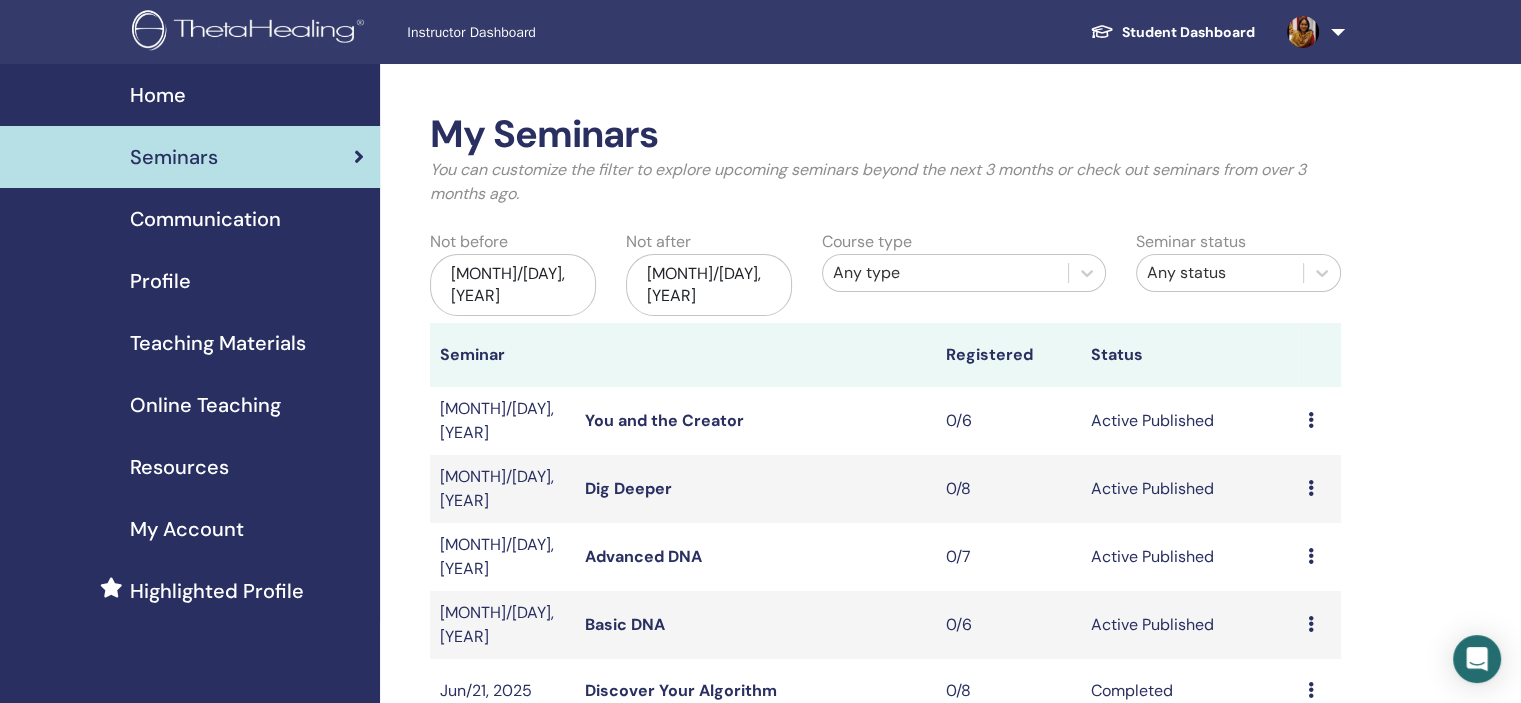 click at bounding box center (251, 32) 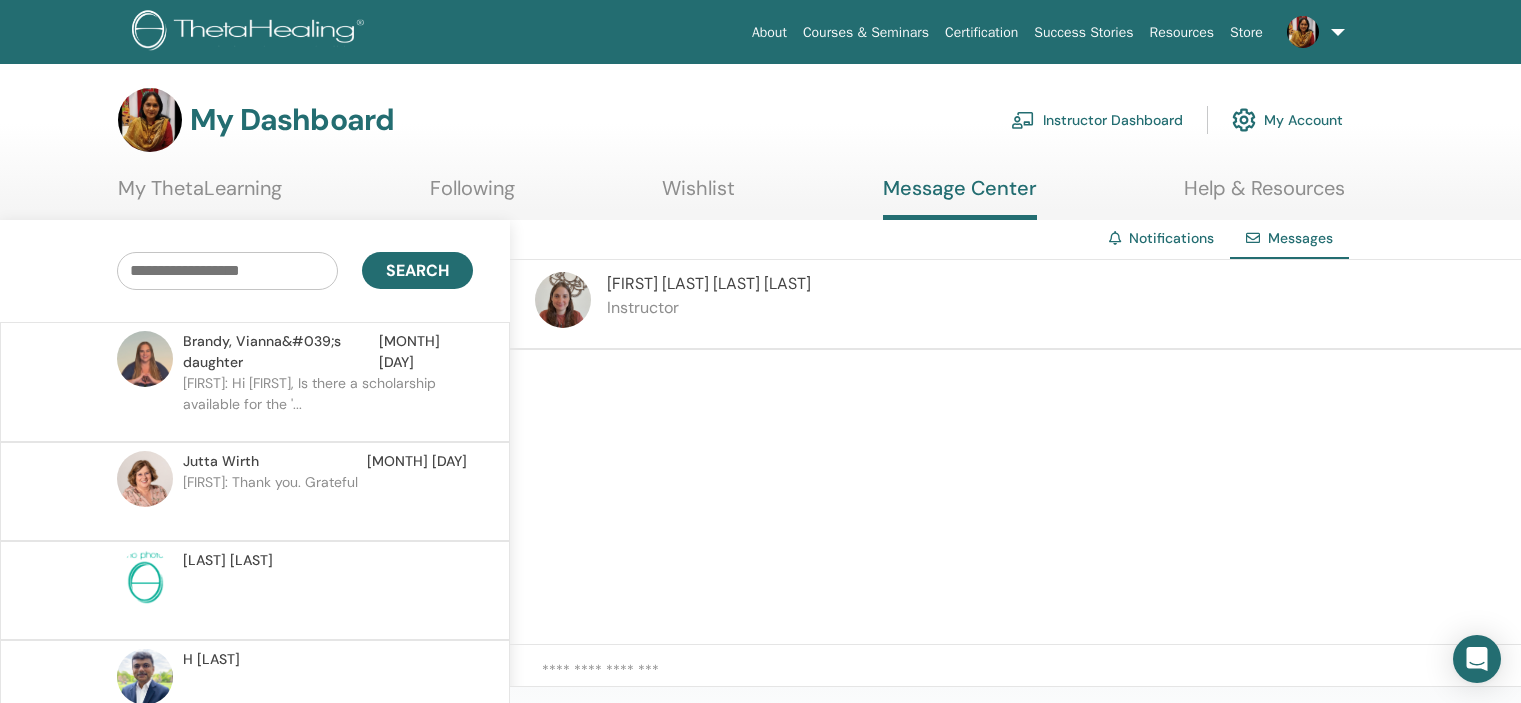 scroll, scrollTop: 40, scrollLeft: 0, axis: vertical 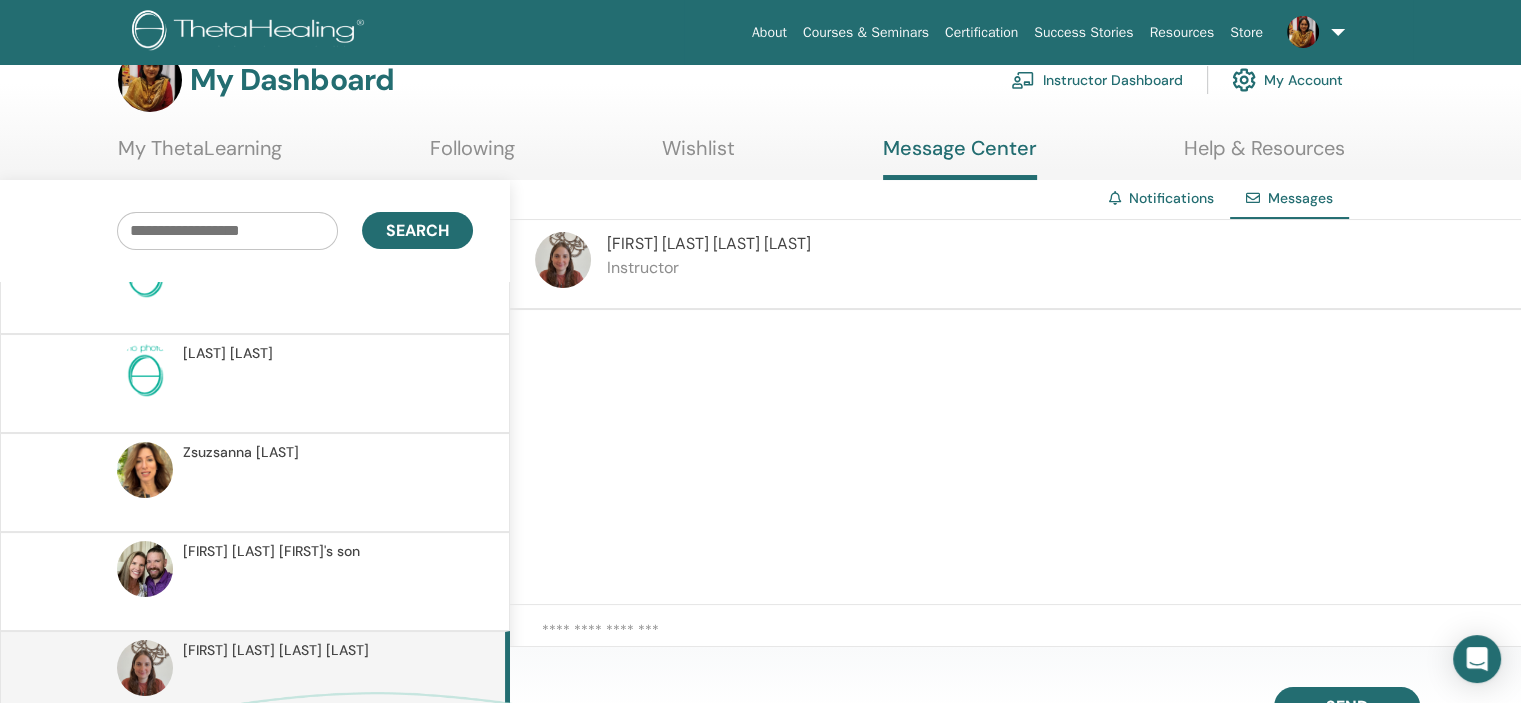 click at bounding box center (1031, 640) 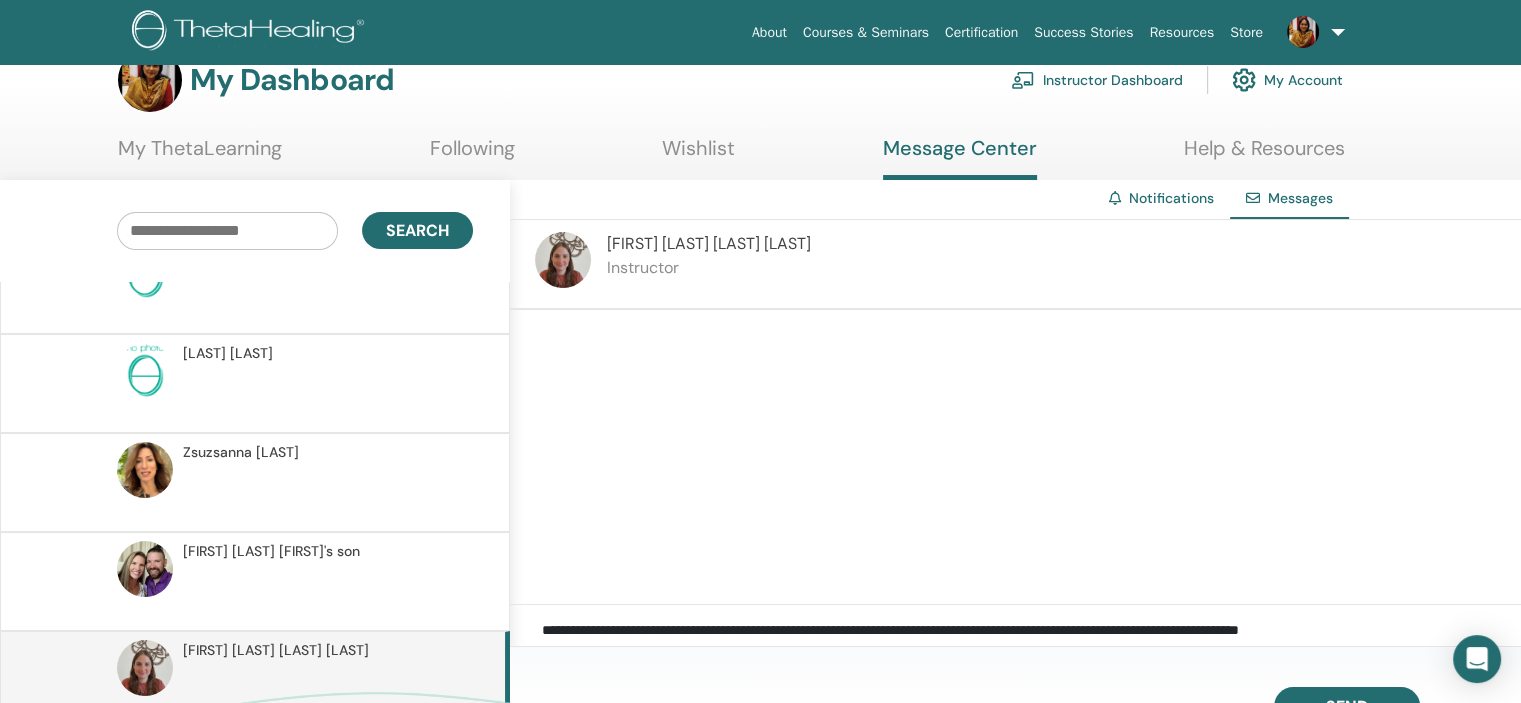 click on "**********" at bounding box center [1031, 640] 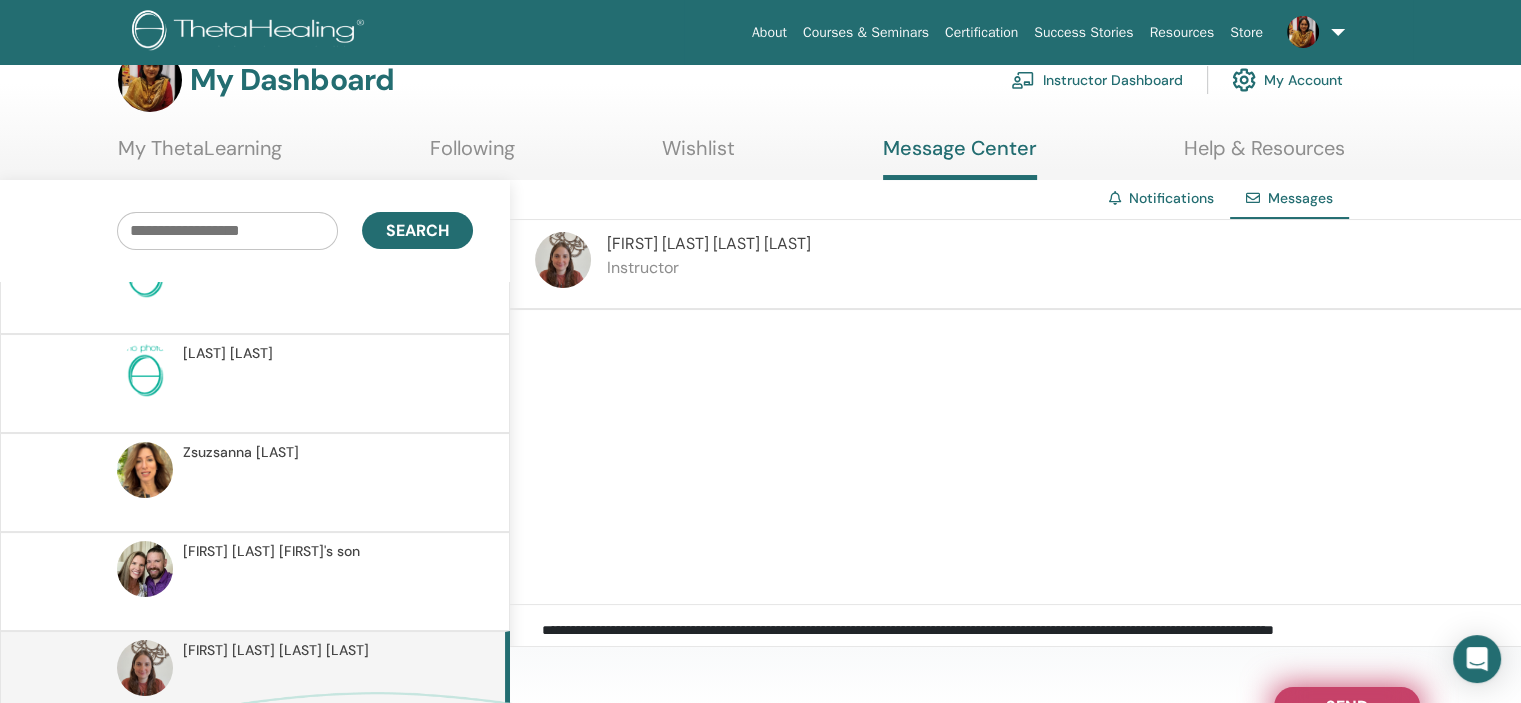 type on "**********" 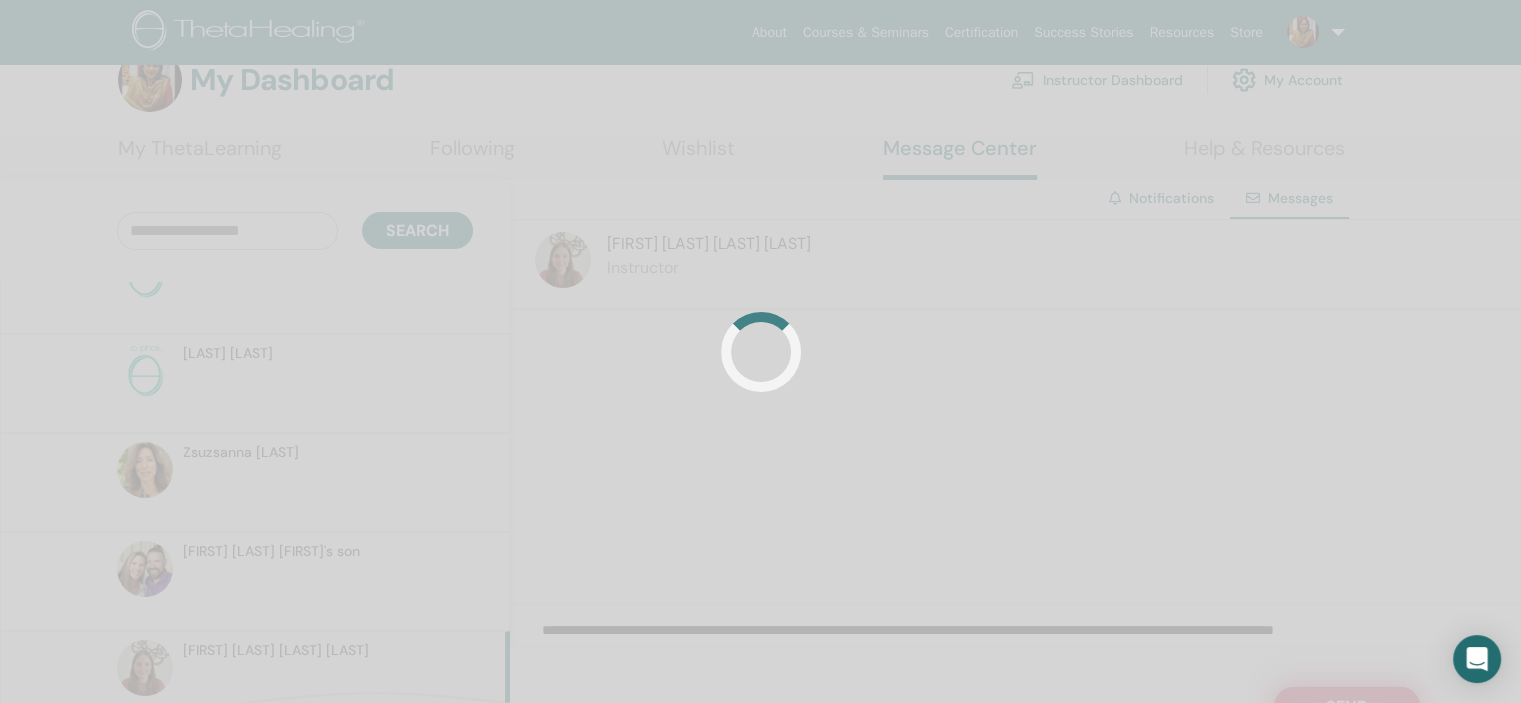 scroll, scrollTop: 0, scrollLeft: 0, axis: both 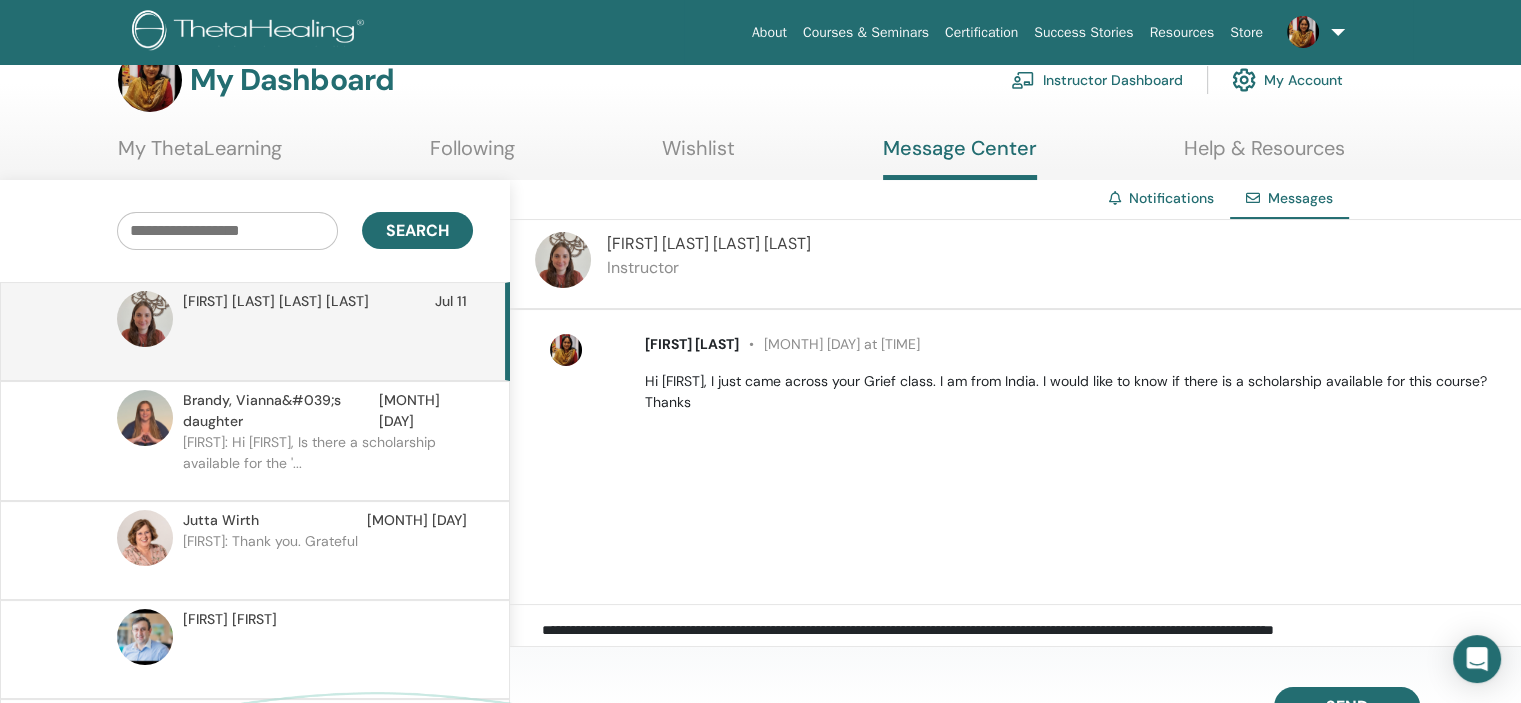 click on "Instructor Dashboard" at bounding box center (1097, 80) 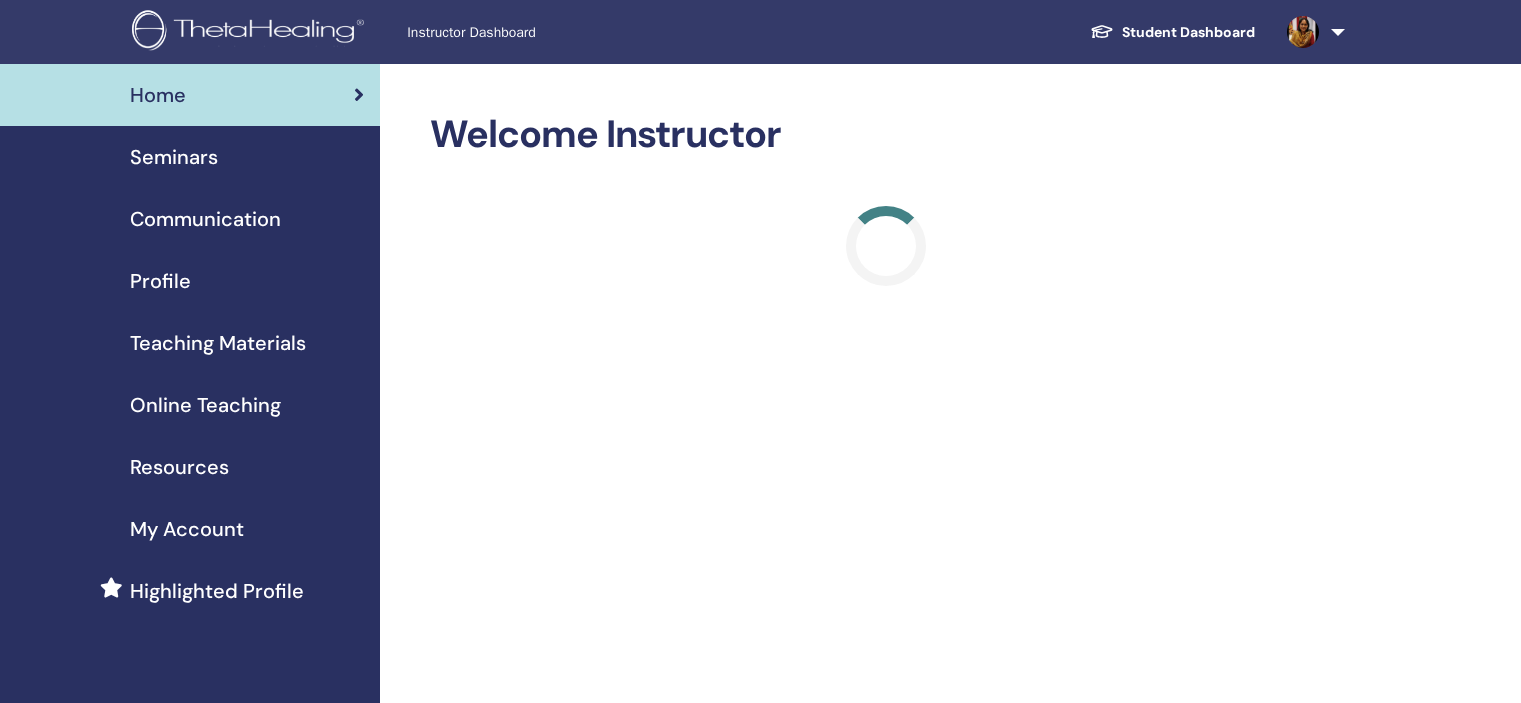 scroll, scrollTop: 0, scrollLeft: 0, axis: both 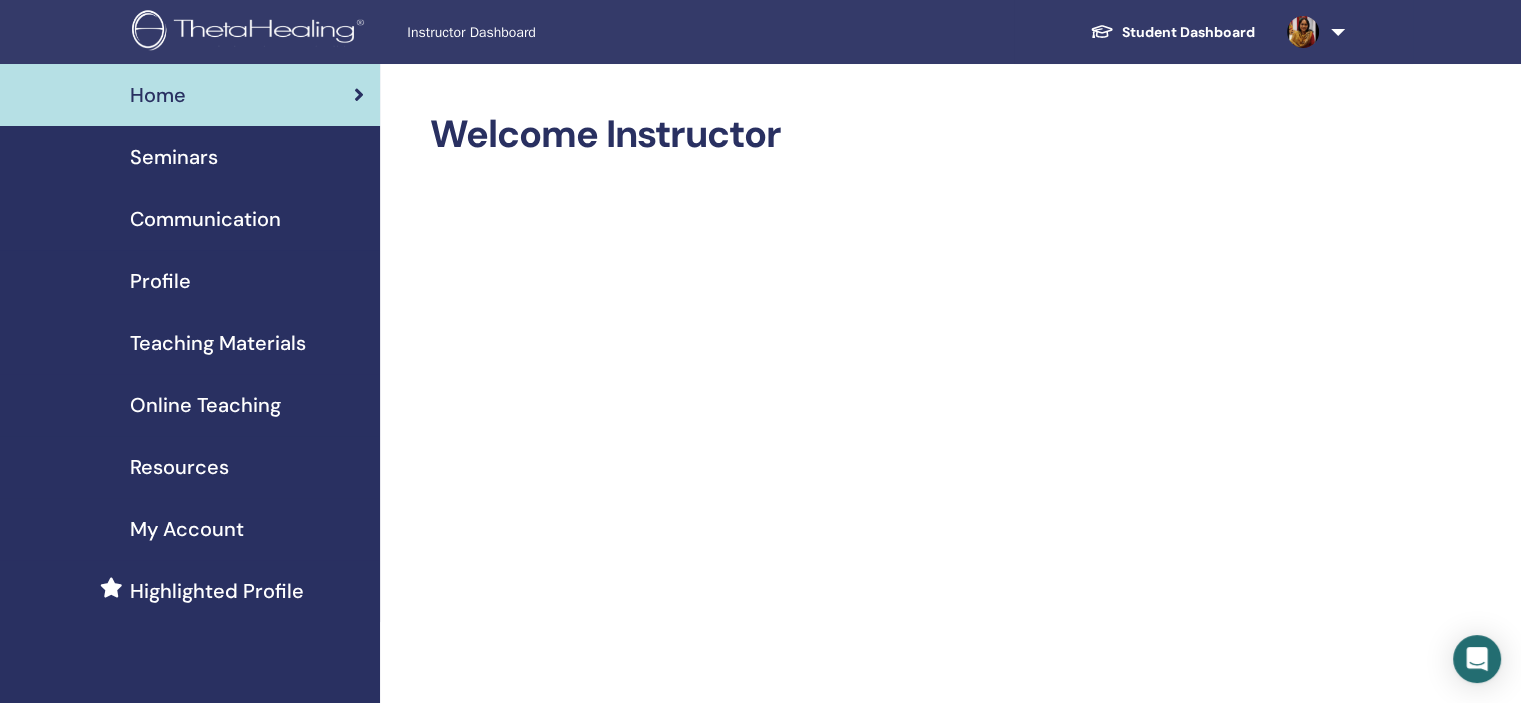 click on "Seminars" at bounding box center (174, 157) 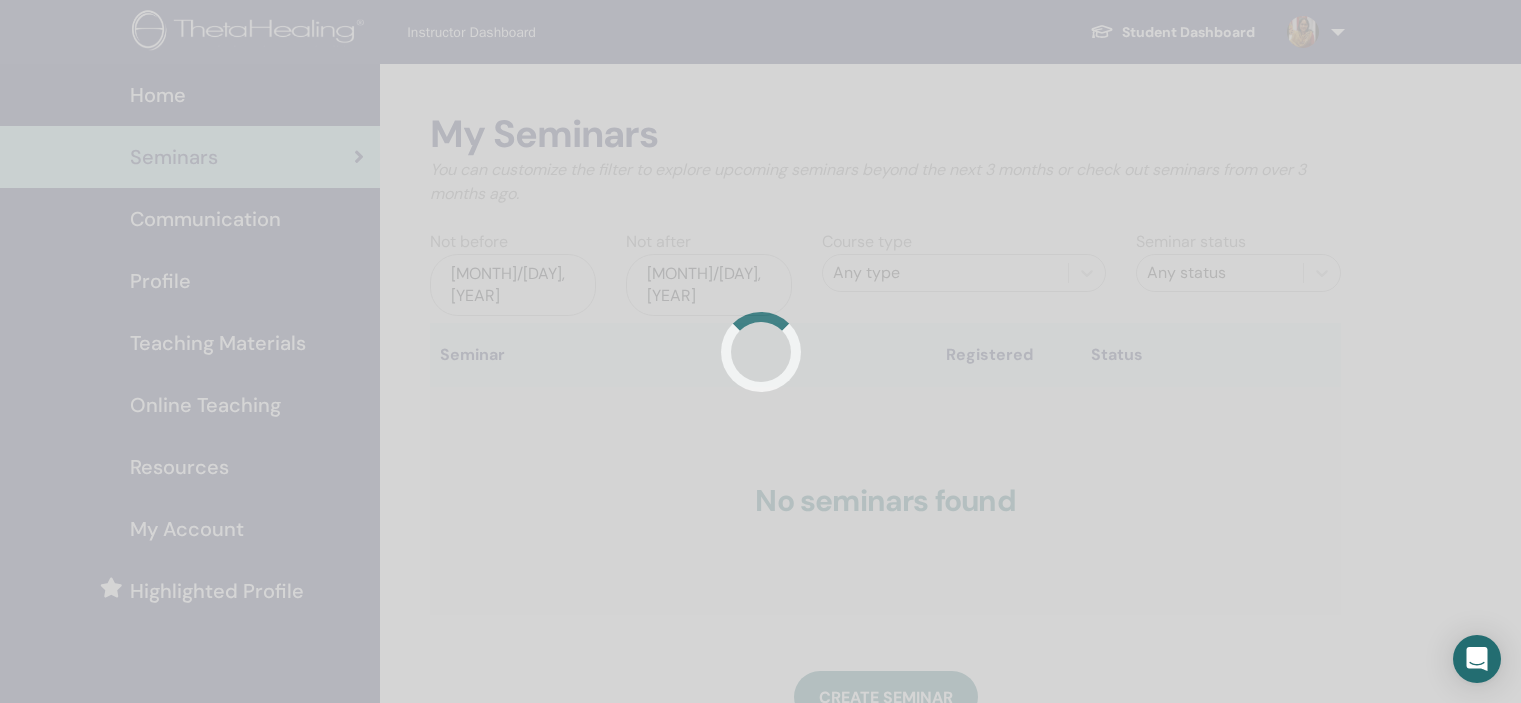 scroll, scrollTop: 0, scrollLeft: 0, axis: both 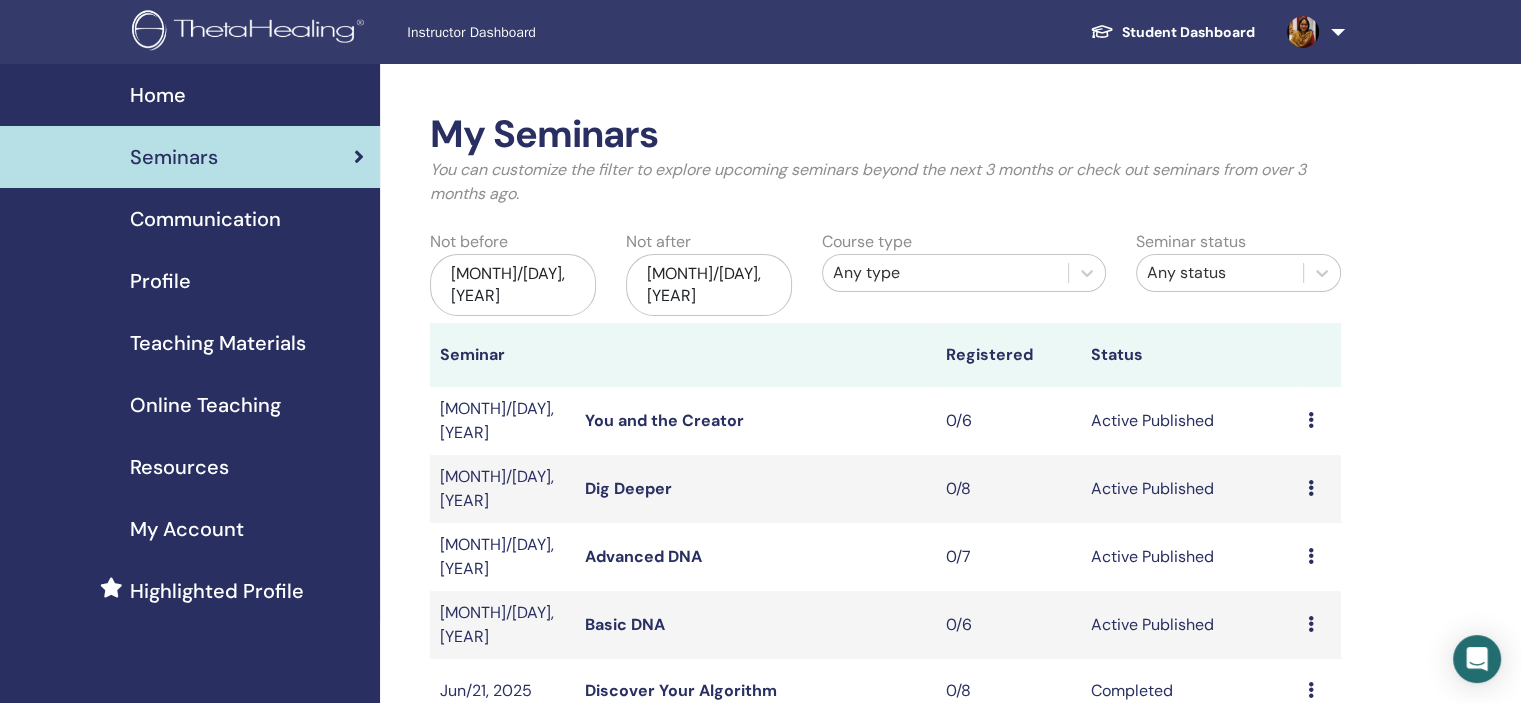 click at bounding box center [1311, 624] 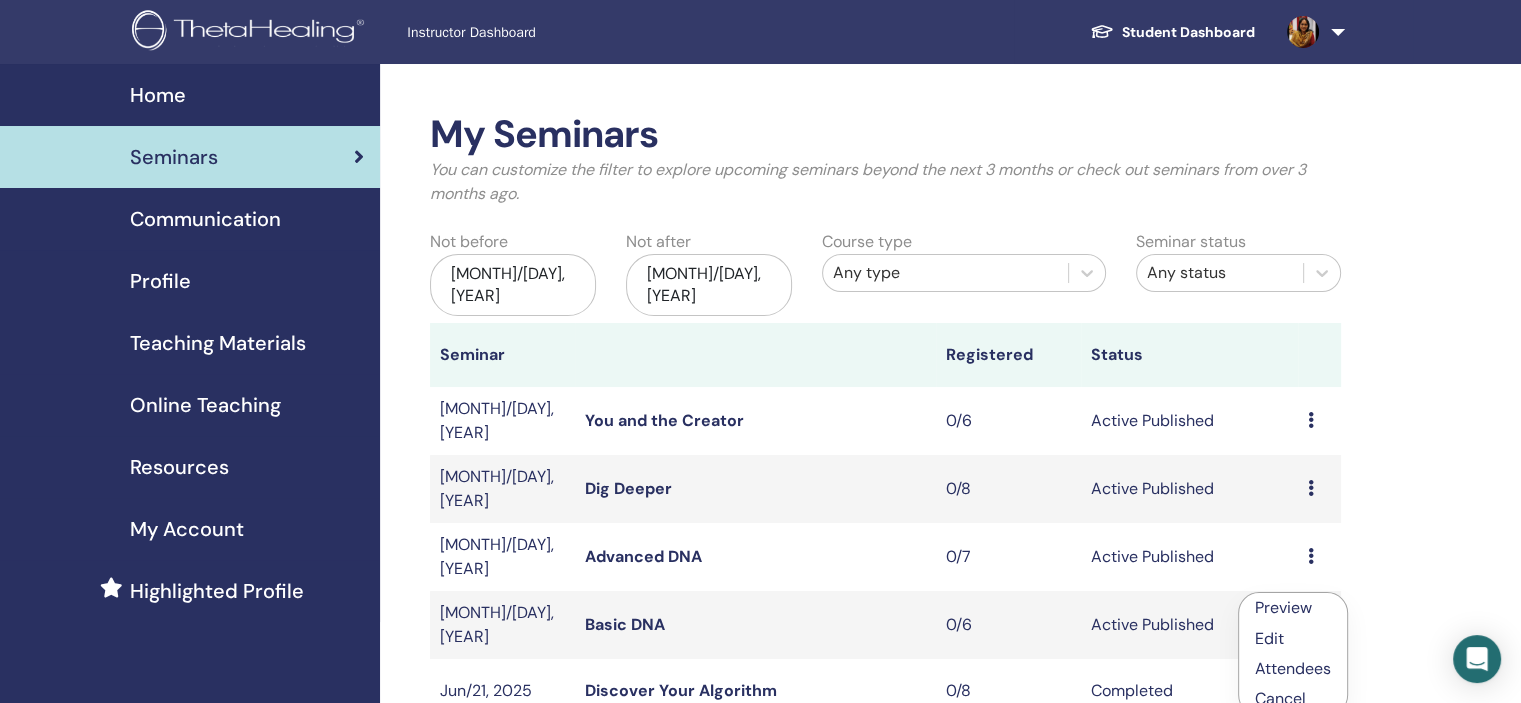 click on "Edit" at bounding box center (1269, 638) 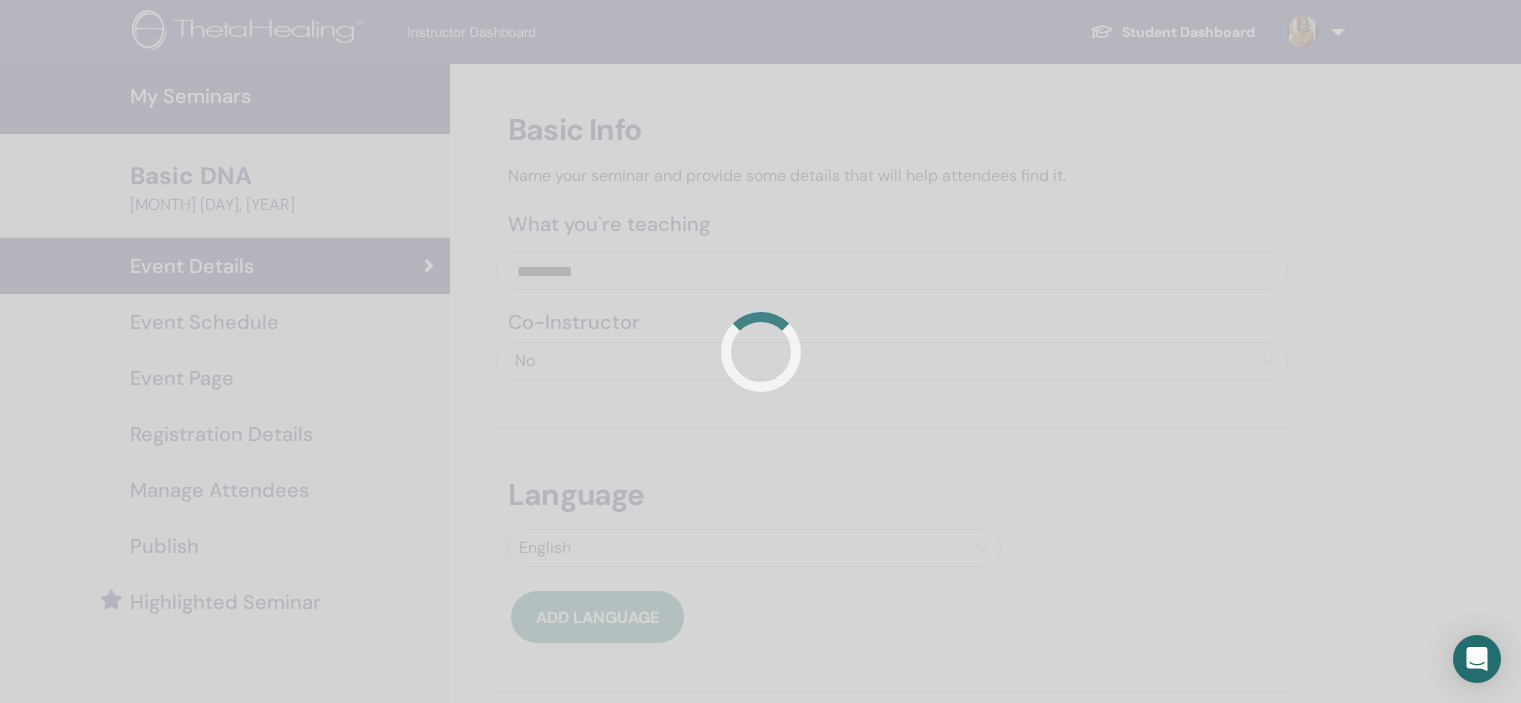 scroll, scrollTop: 0, scrollLeft: 0, axis: both 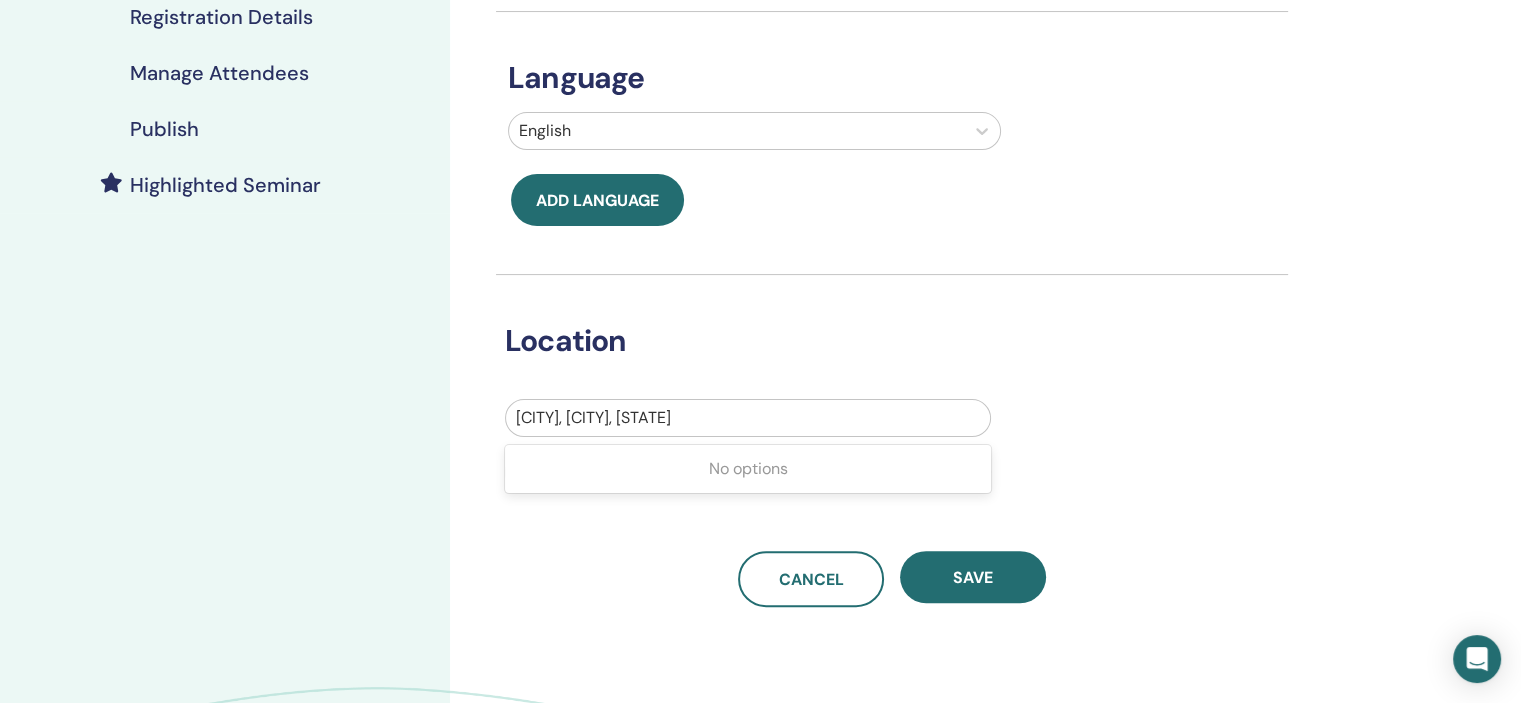 click at bounding box center [748, 418] 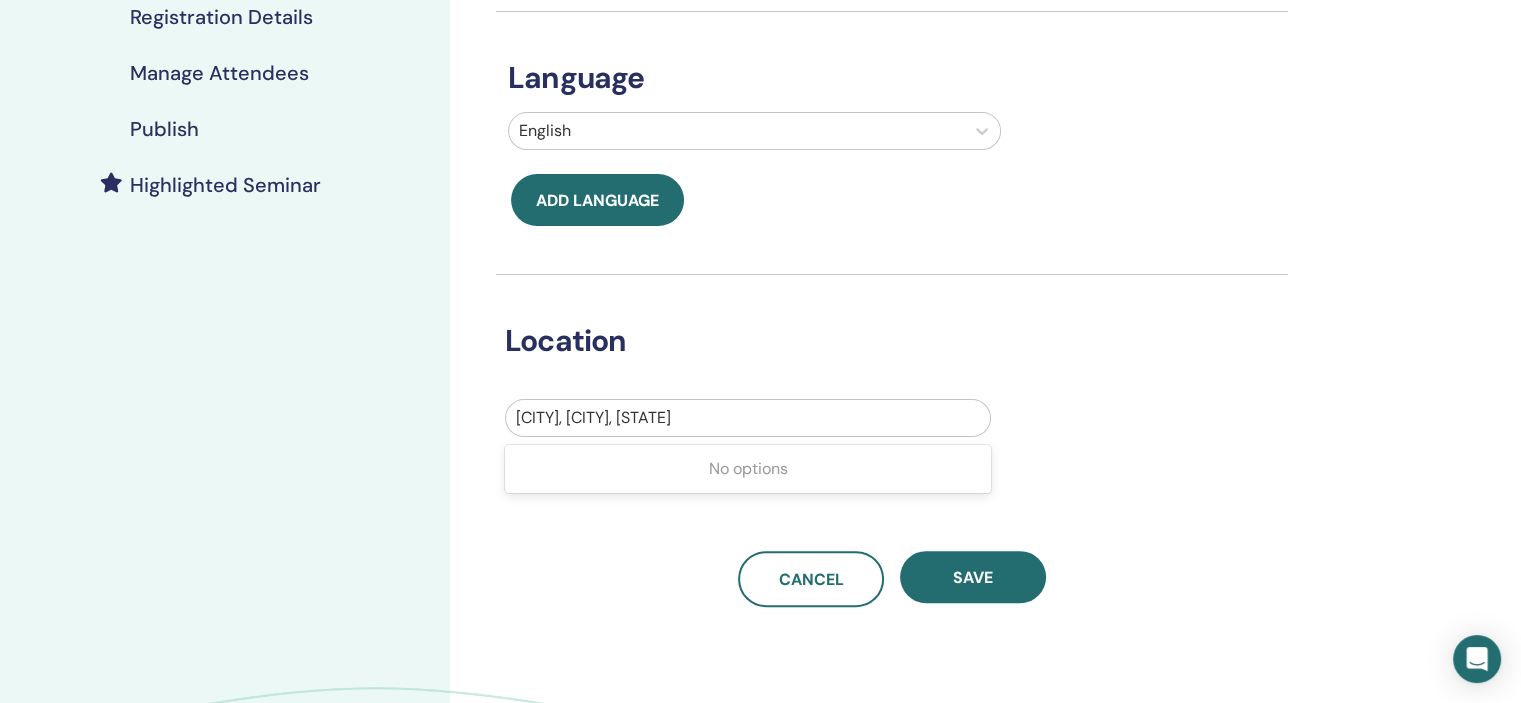 click at bounding box center [748, 418] 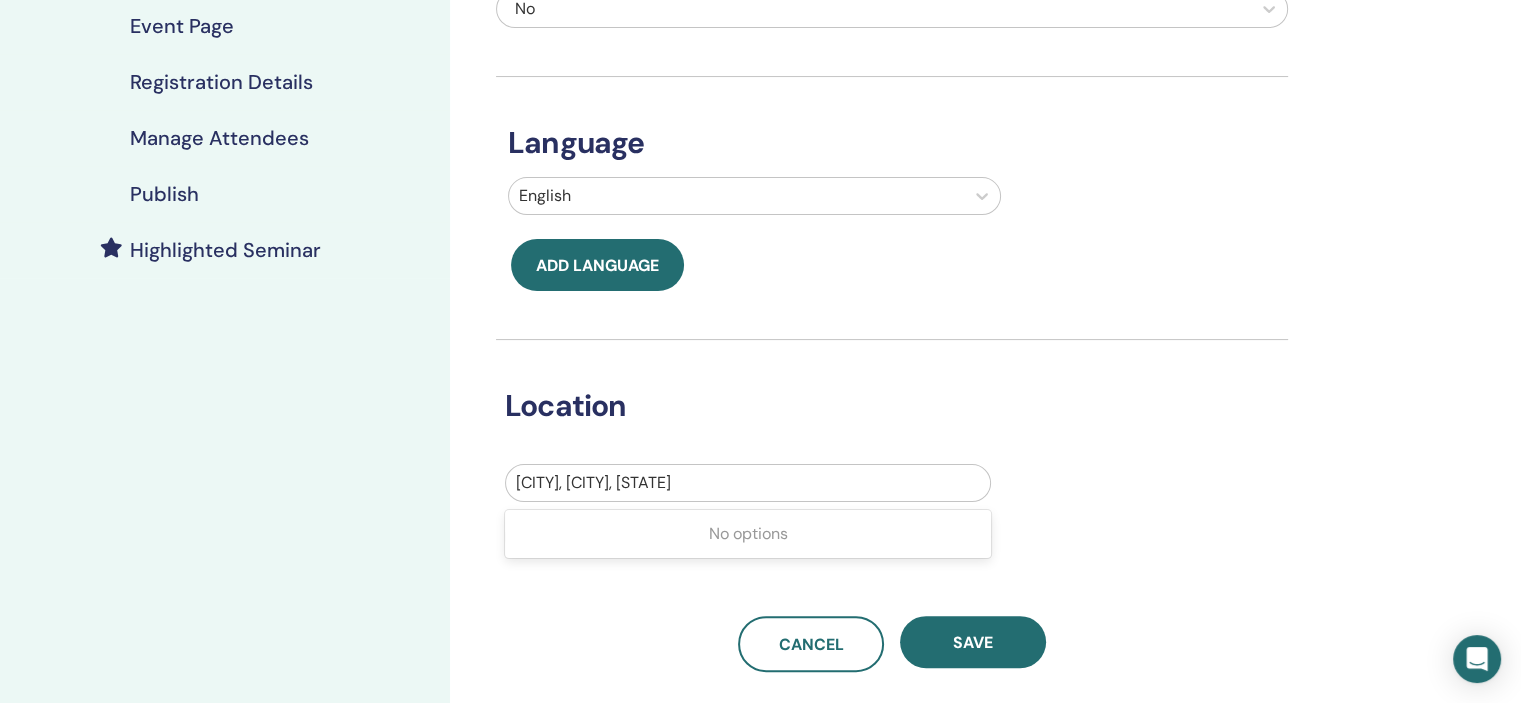 scroll, scrollTop: 49, scrollLeft: 0, axis: vertical 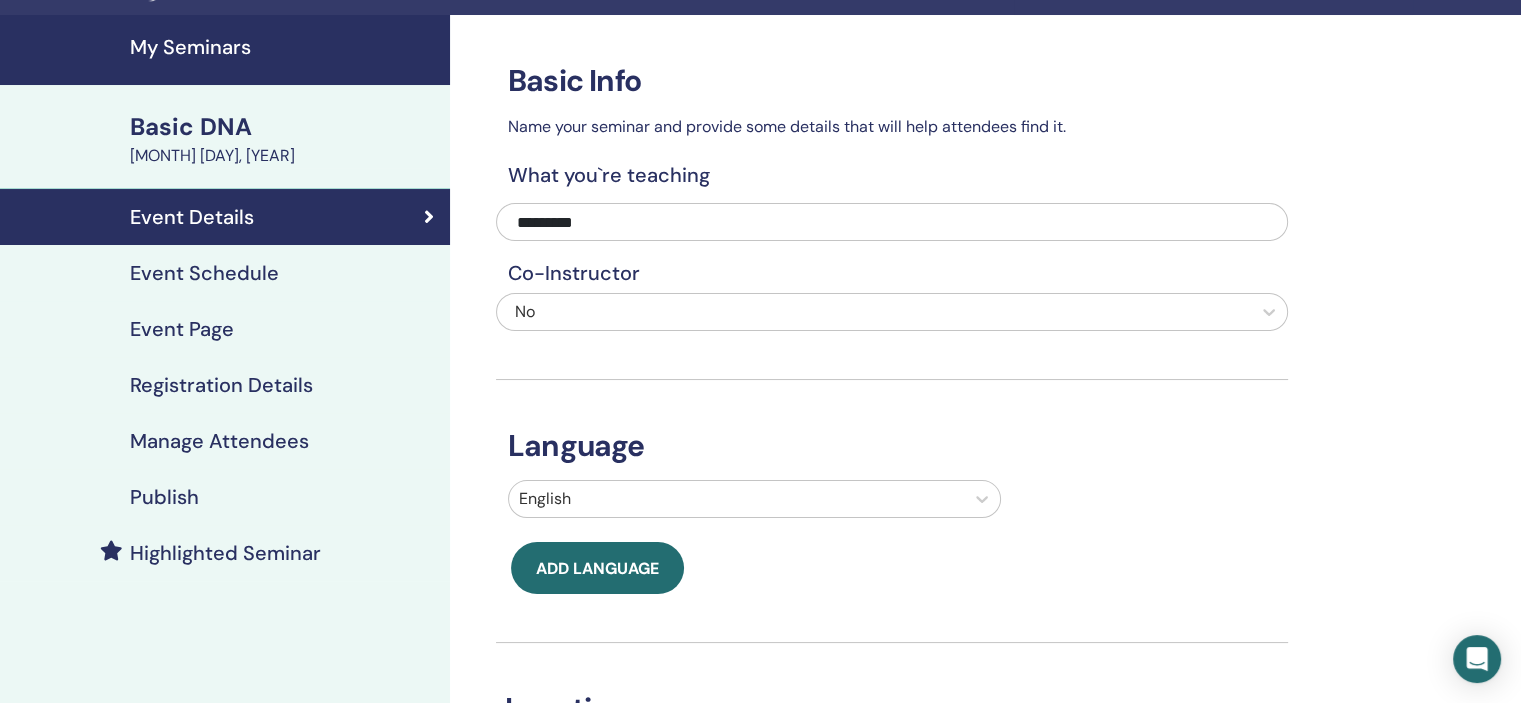 click on "My Seminars" at bounding box center [284, 47] 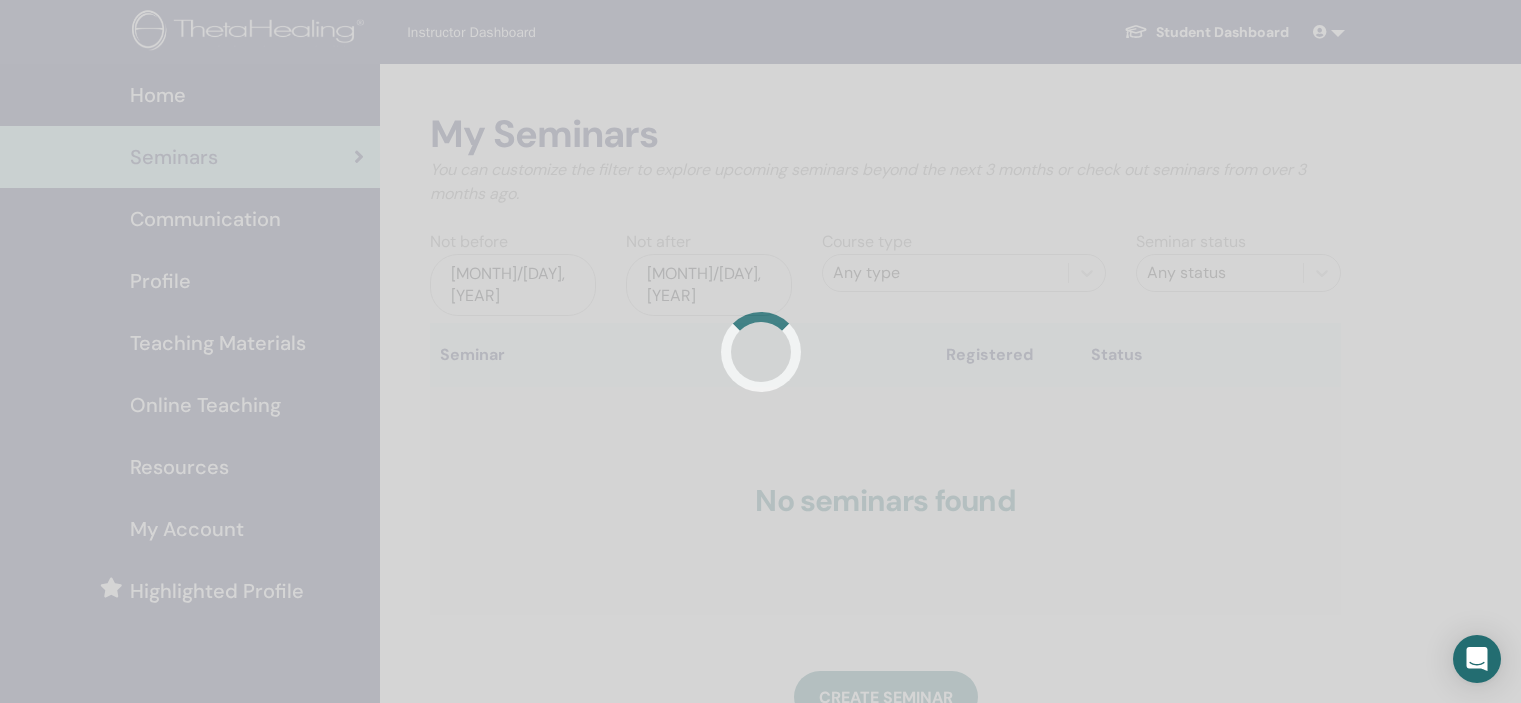 scroll, scrollTop: 0, scrollLeft: 0, axis: both 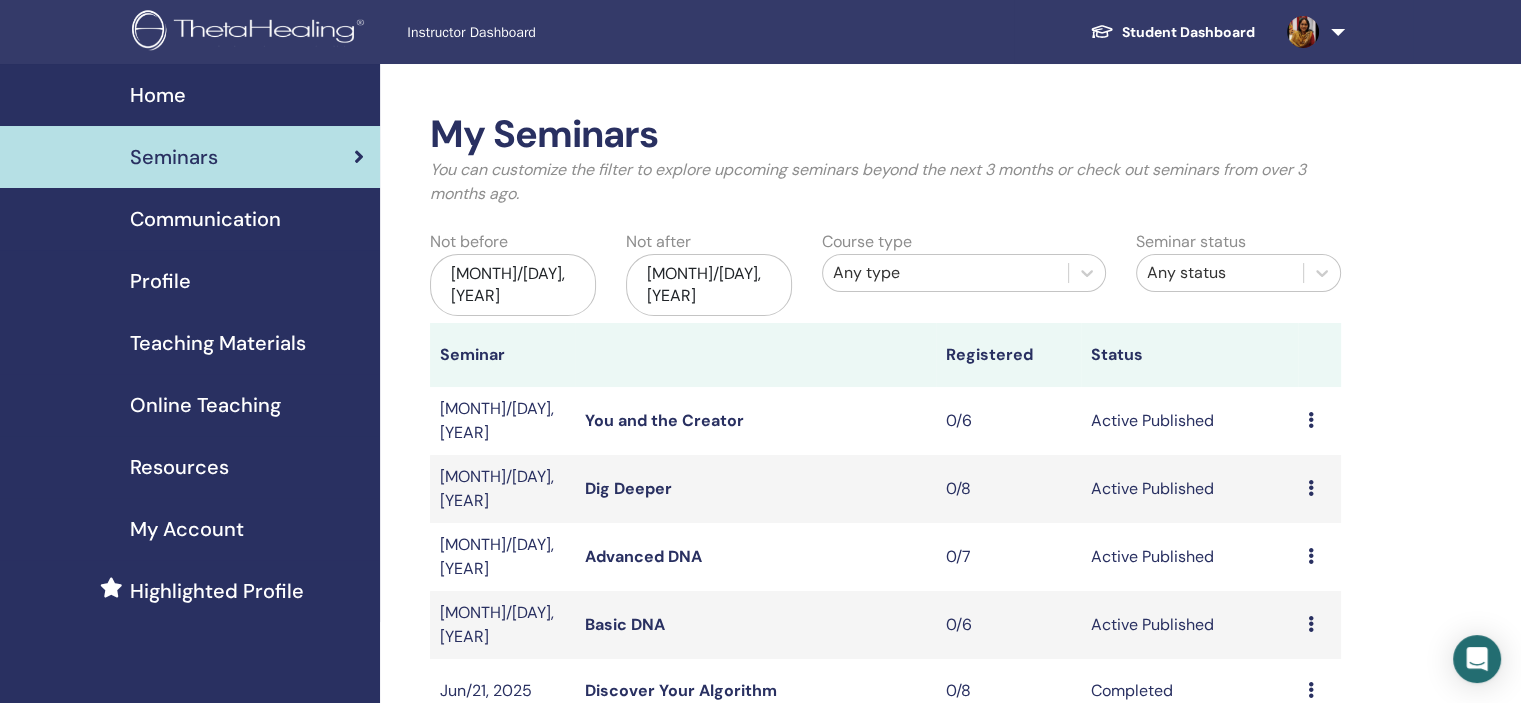 click at bounding box center [251, 32] 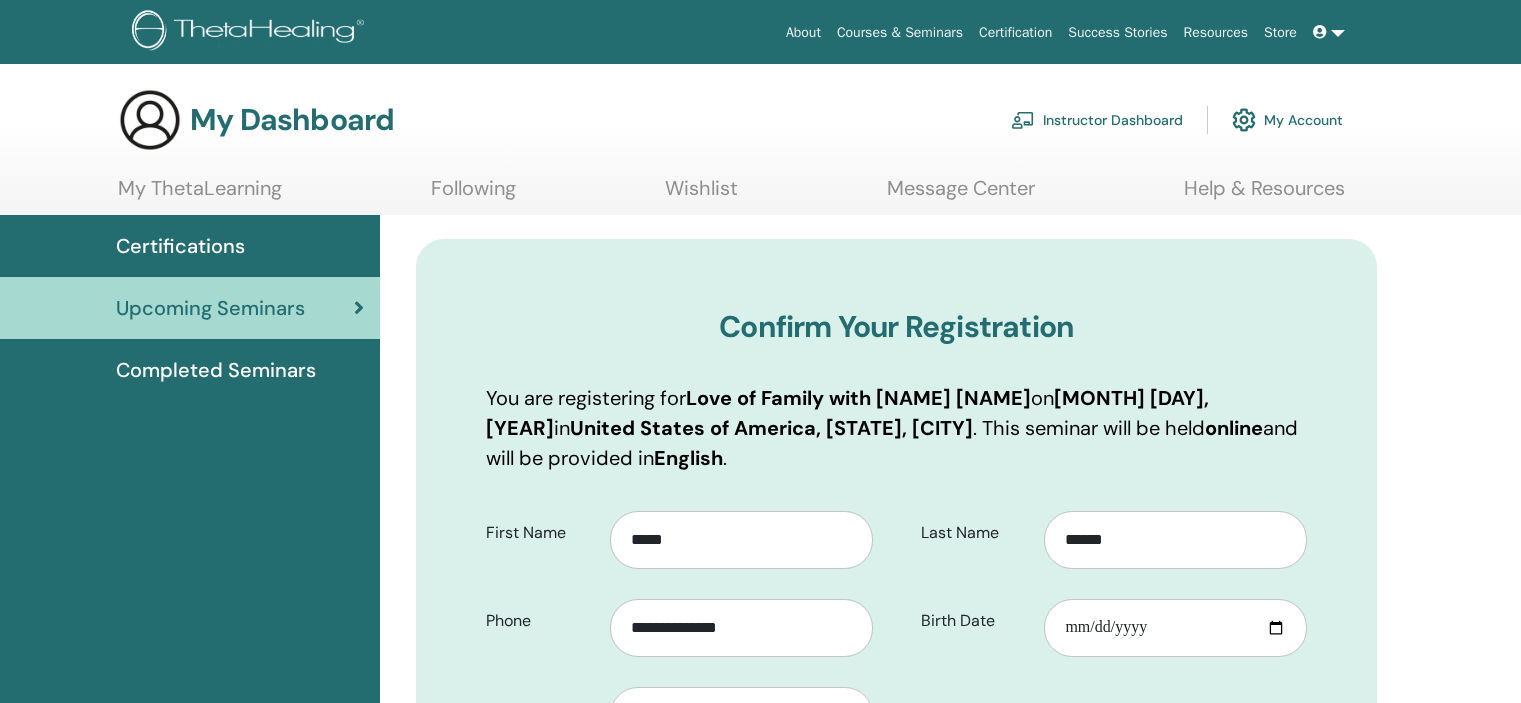 scroll, scrollTop: 0, scrollLeft: 0, axis: both 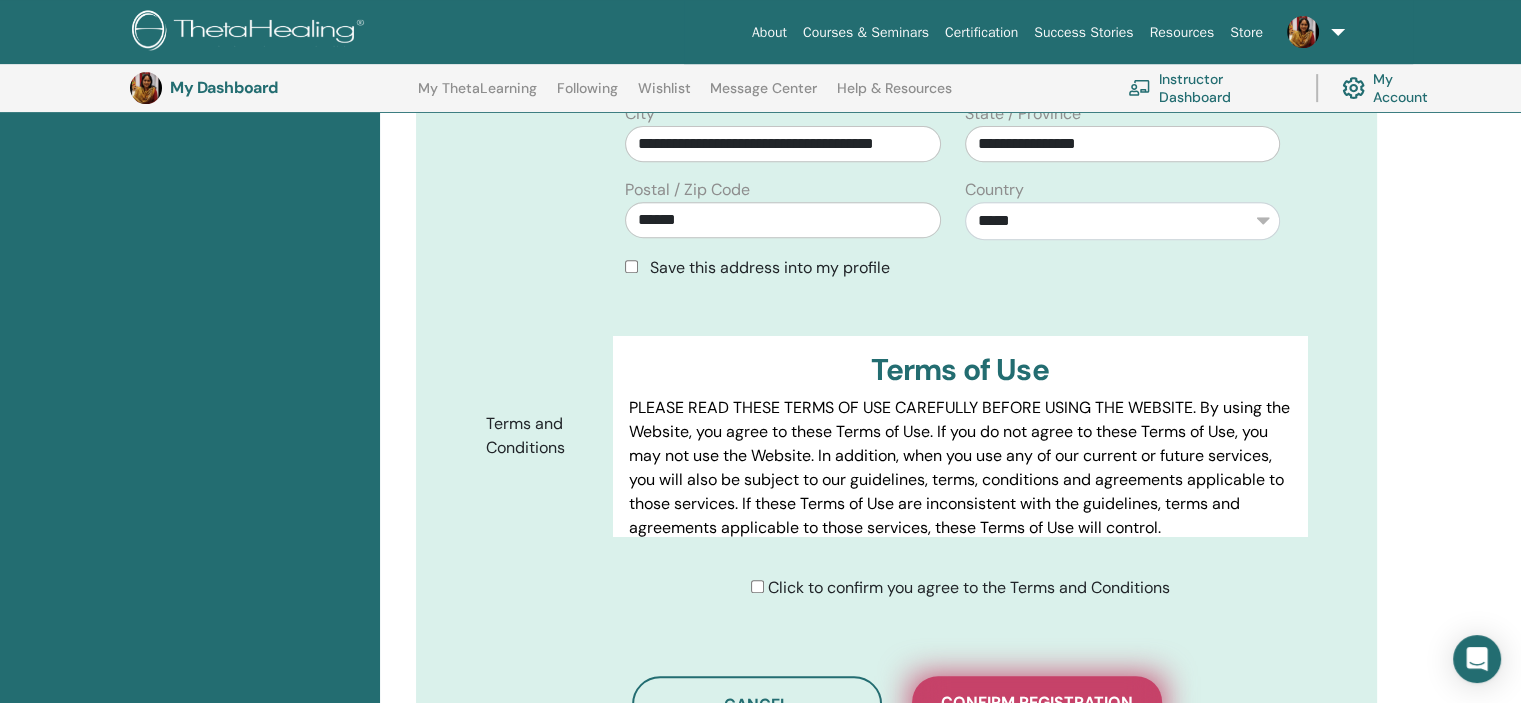 click on "Confirm registration" at bounding box center (1037, 702) 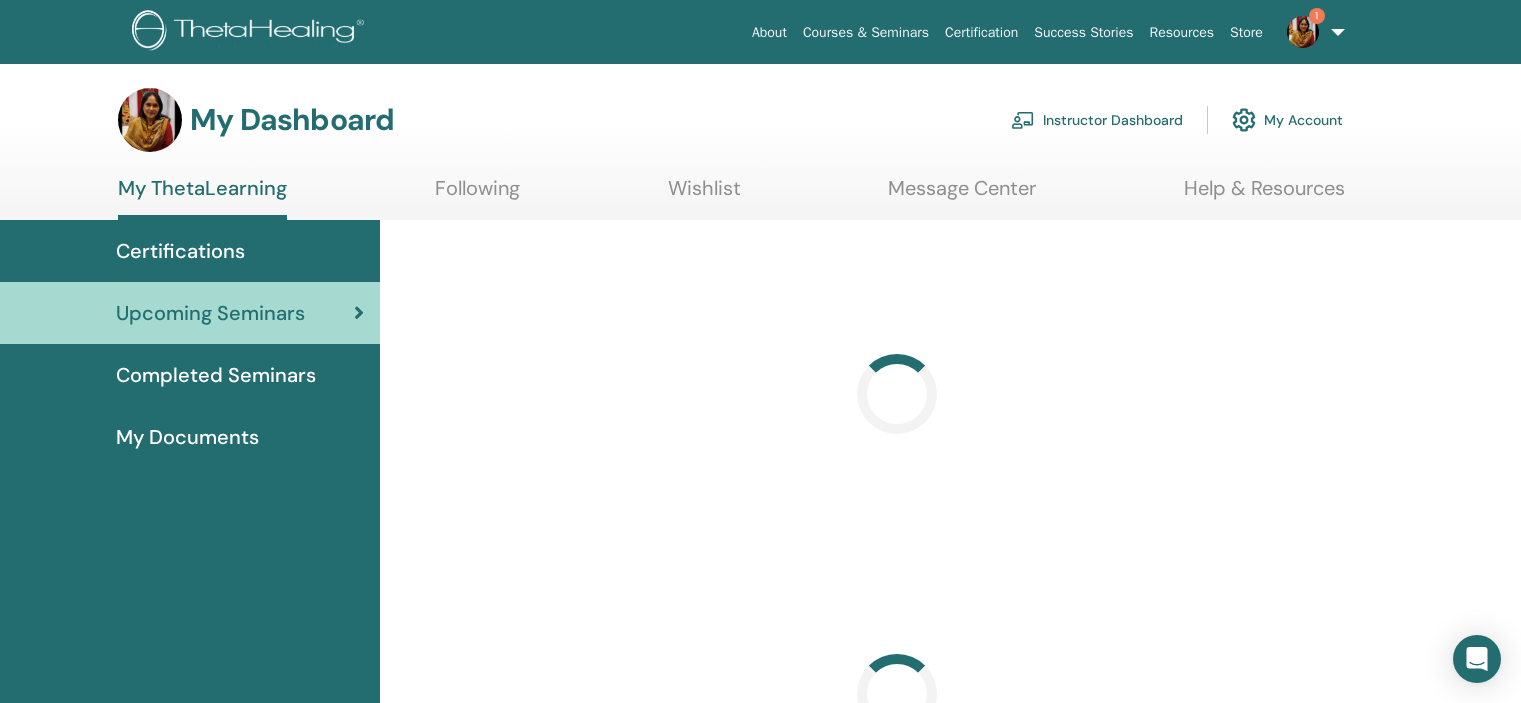 scroll, scrollTop: 0, scrollLeft: 0, axis: both 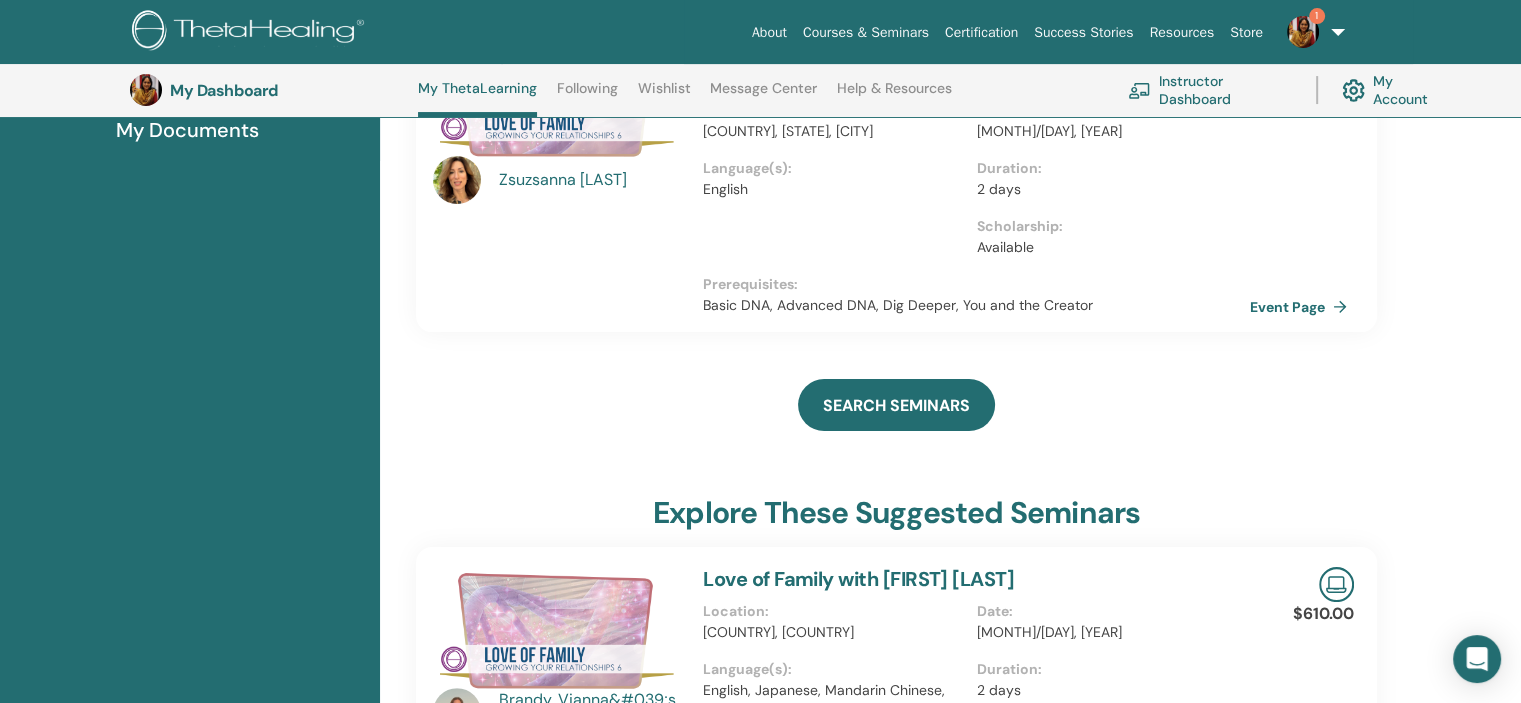 click at bounding box center [1303, 32] 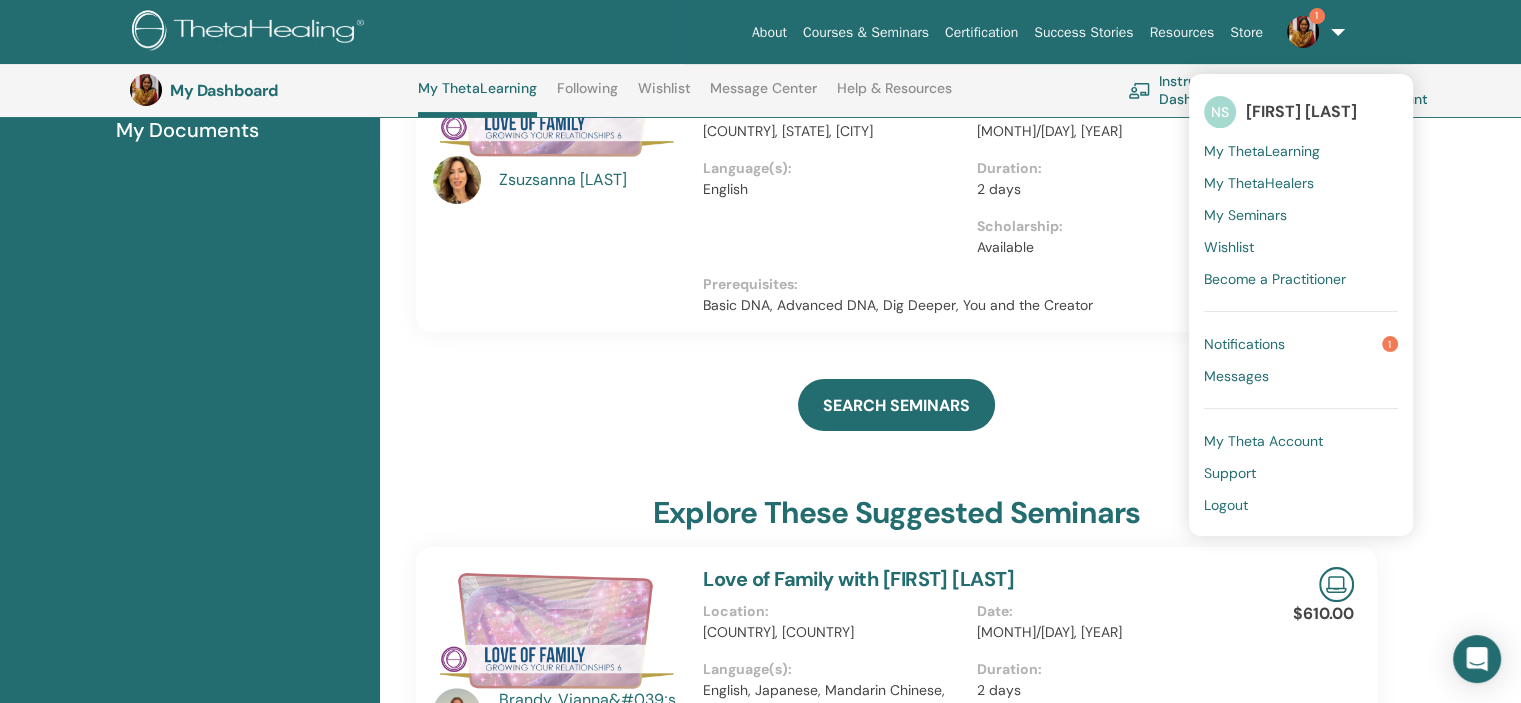 click on "Messages" at bounding box center (1236, 376) 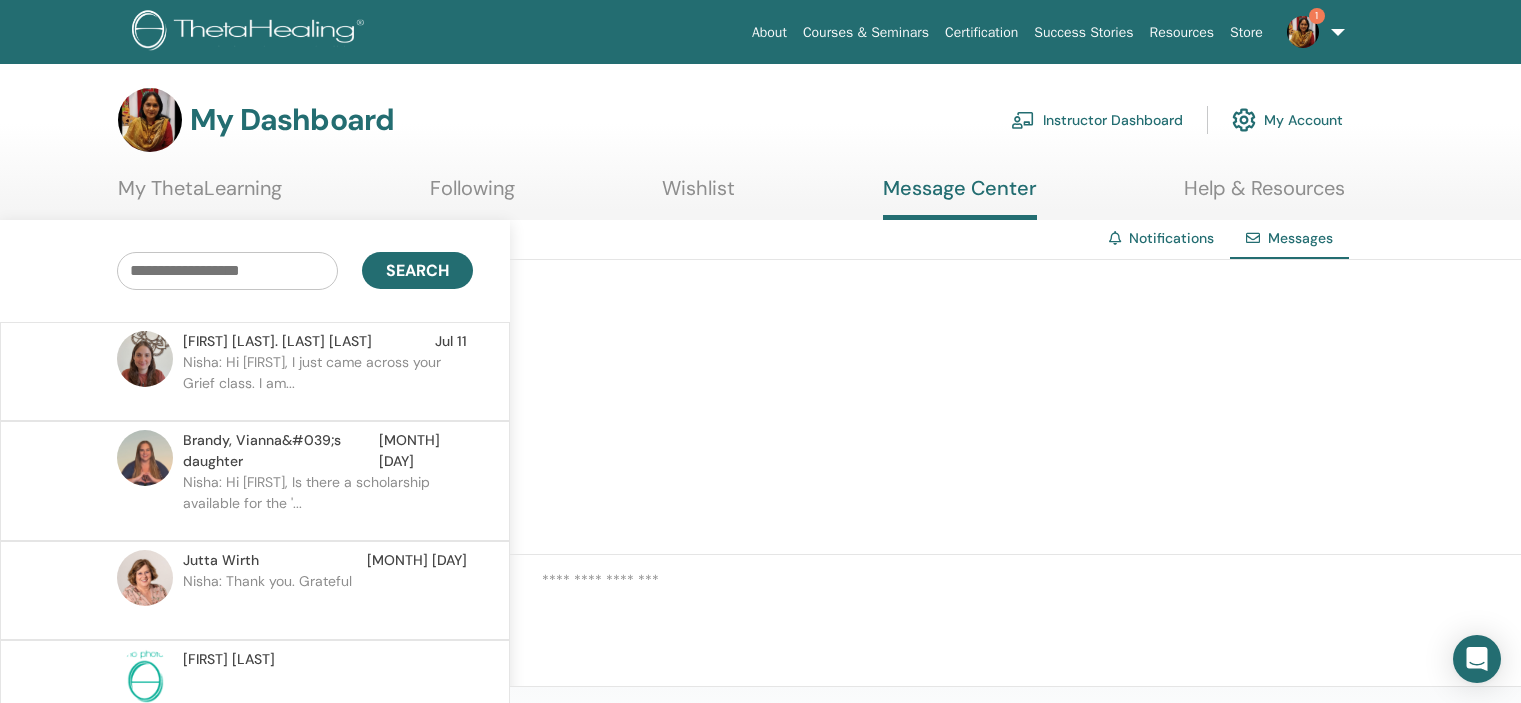 scroll, scrollTop: 0, scrollLeft: 0, axis: both 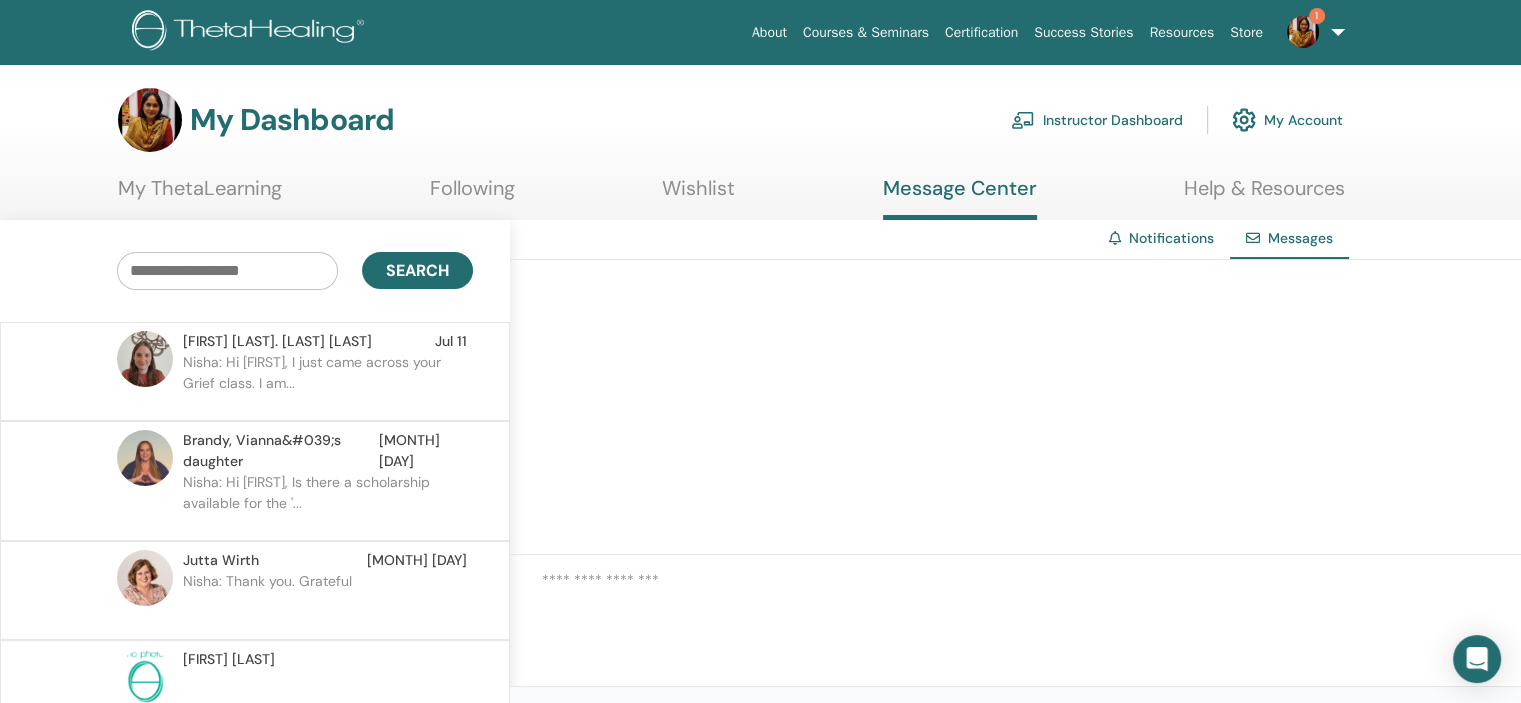 click on "Nisha: Hi Brandy, Is there a scholarship available for the '..." at bounding box center [328, 502] 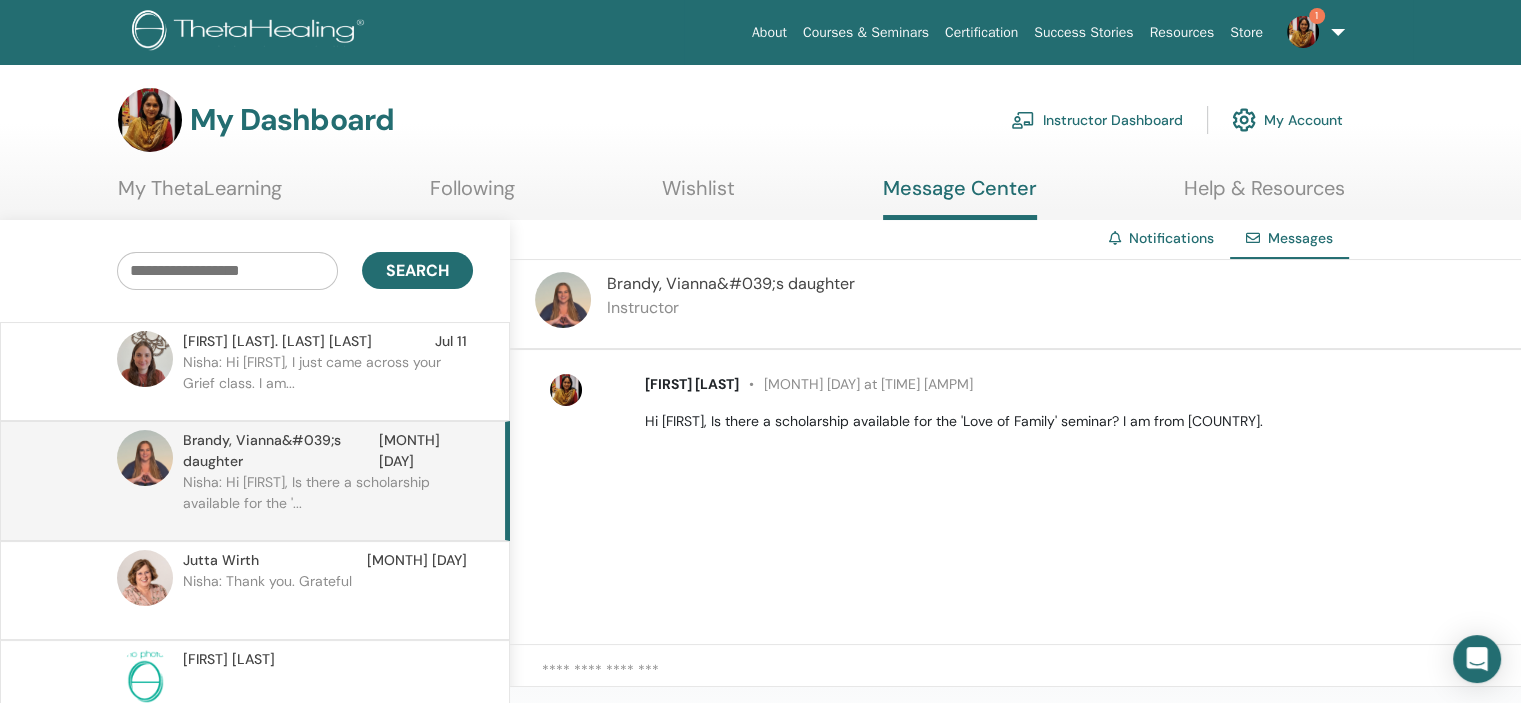 drag, startPoint x: 813, startPoint y: 403, endPoint x: 778, endPoint y: 475, distance: 80.05623 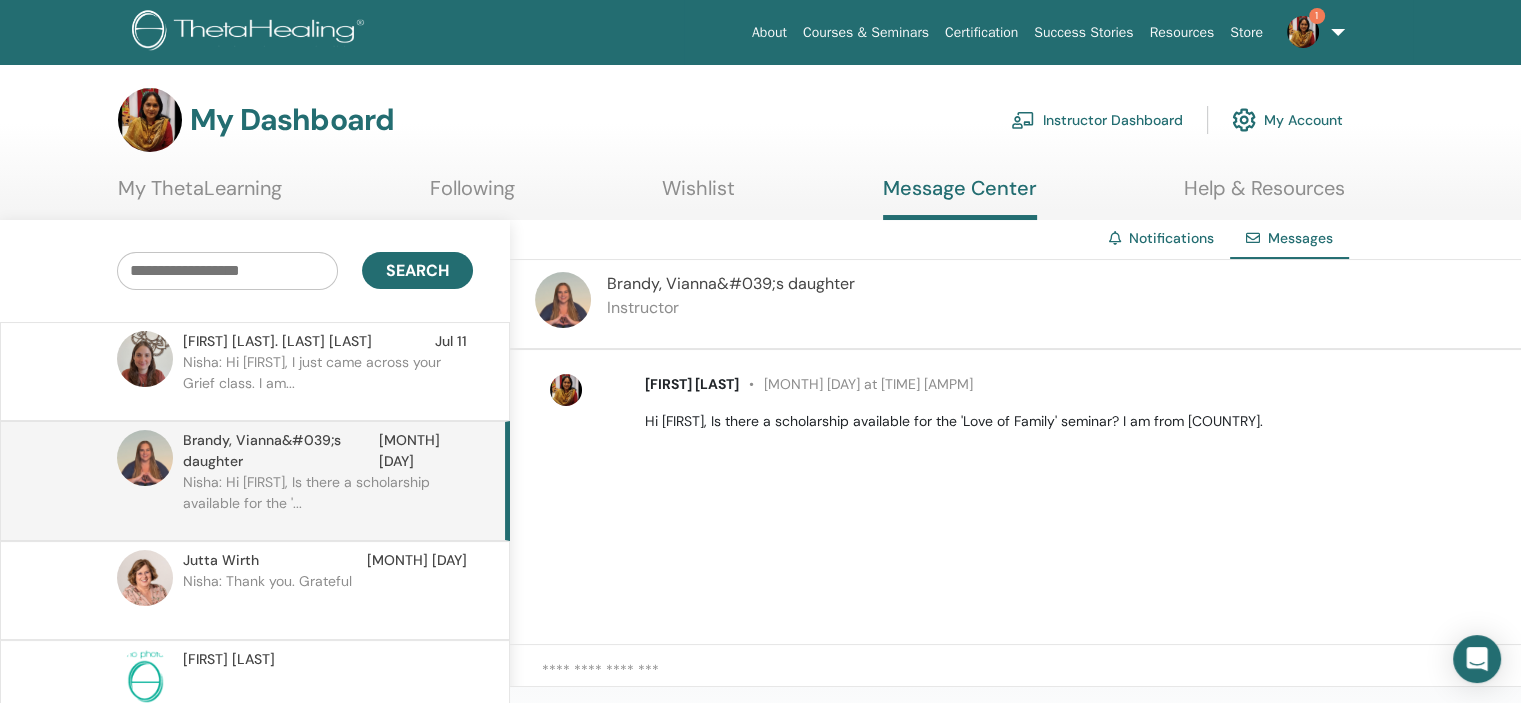 click on "Daniela C.   Valdatti Ayala" at bounding box center (277, 341) 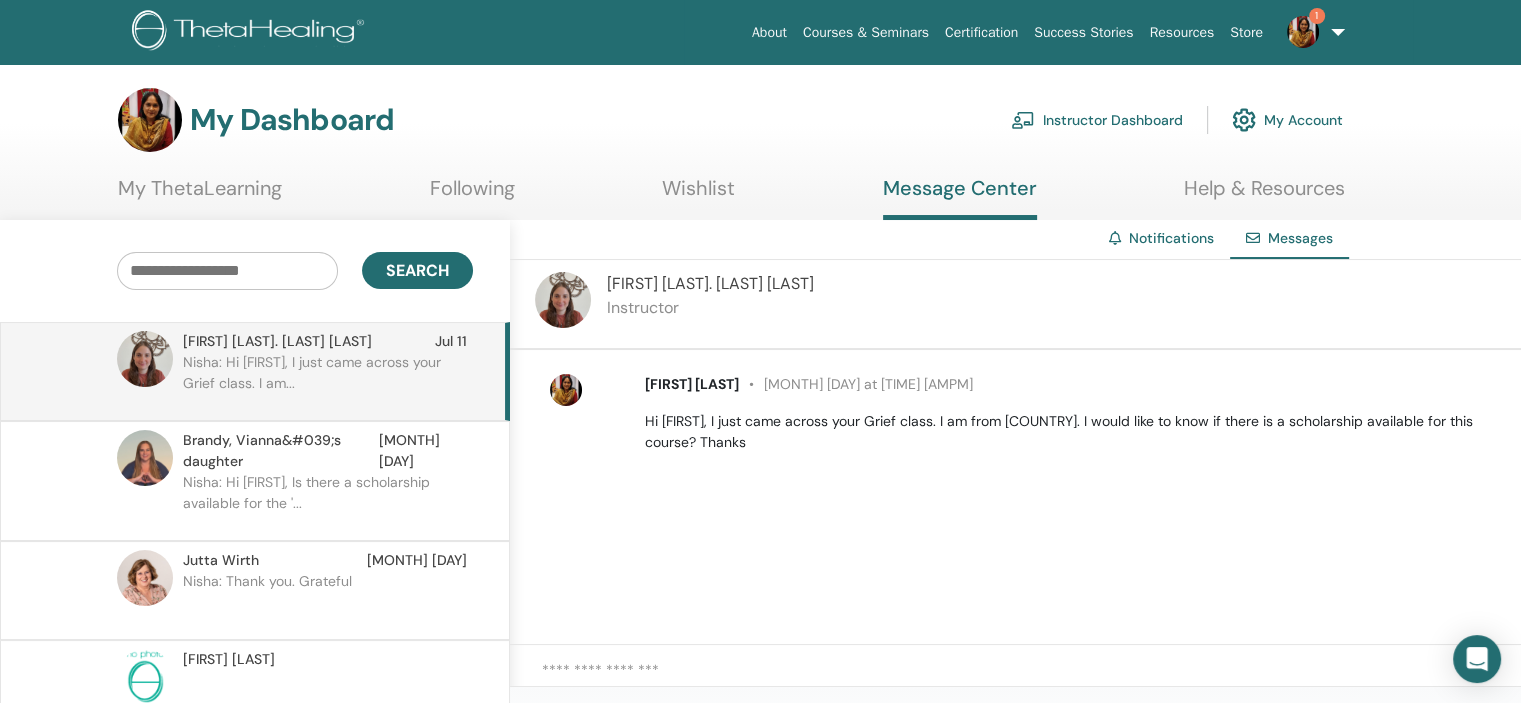 click on "Daniela C.   Valdatti Ayala" at bounding box center [277, 341] 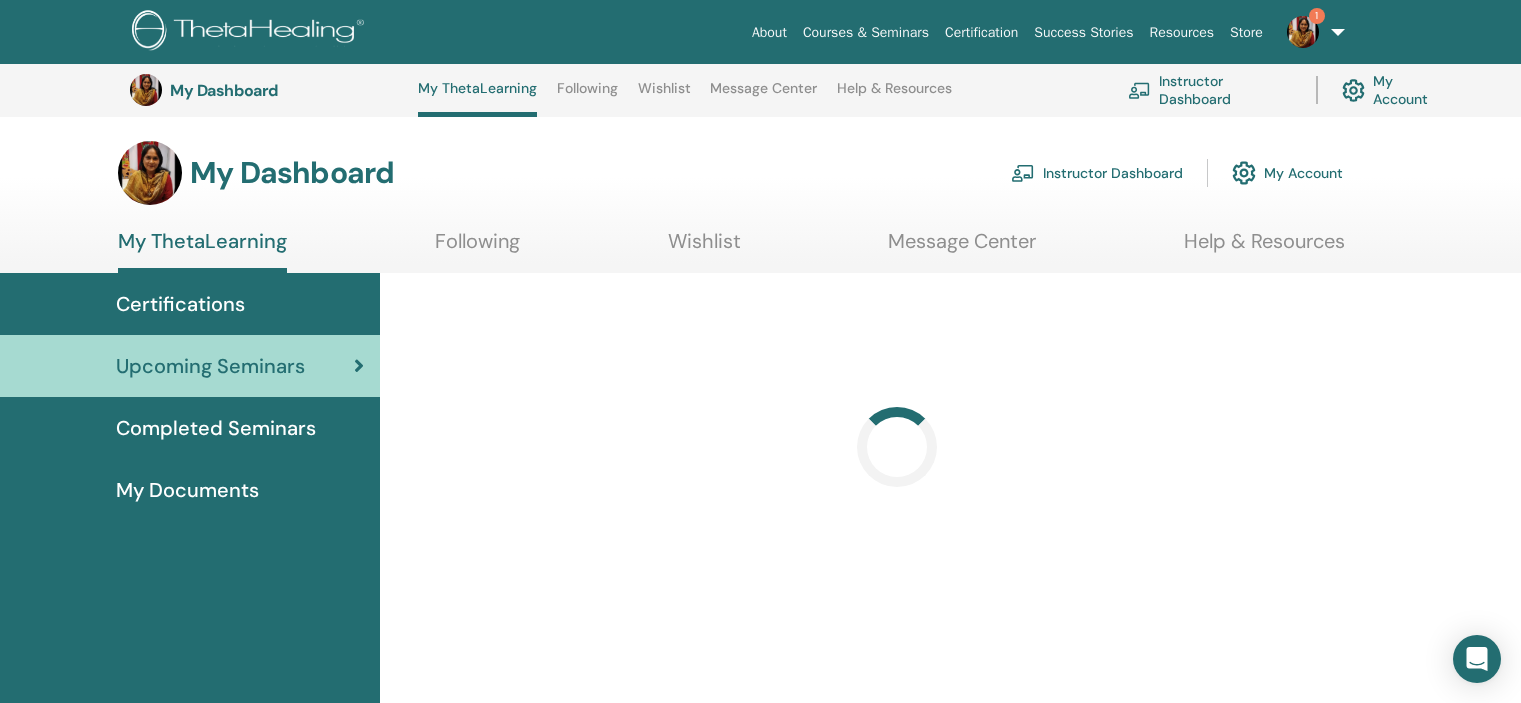 scroll, scrollTop: 358, scrollLeft: 0, axis: vertical 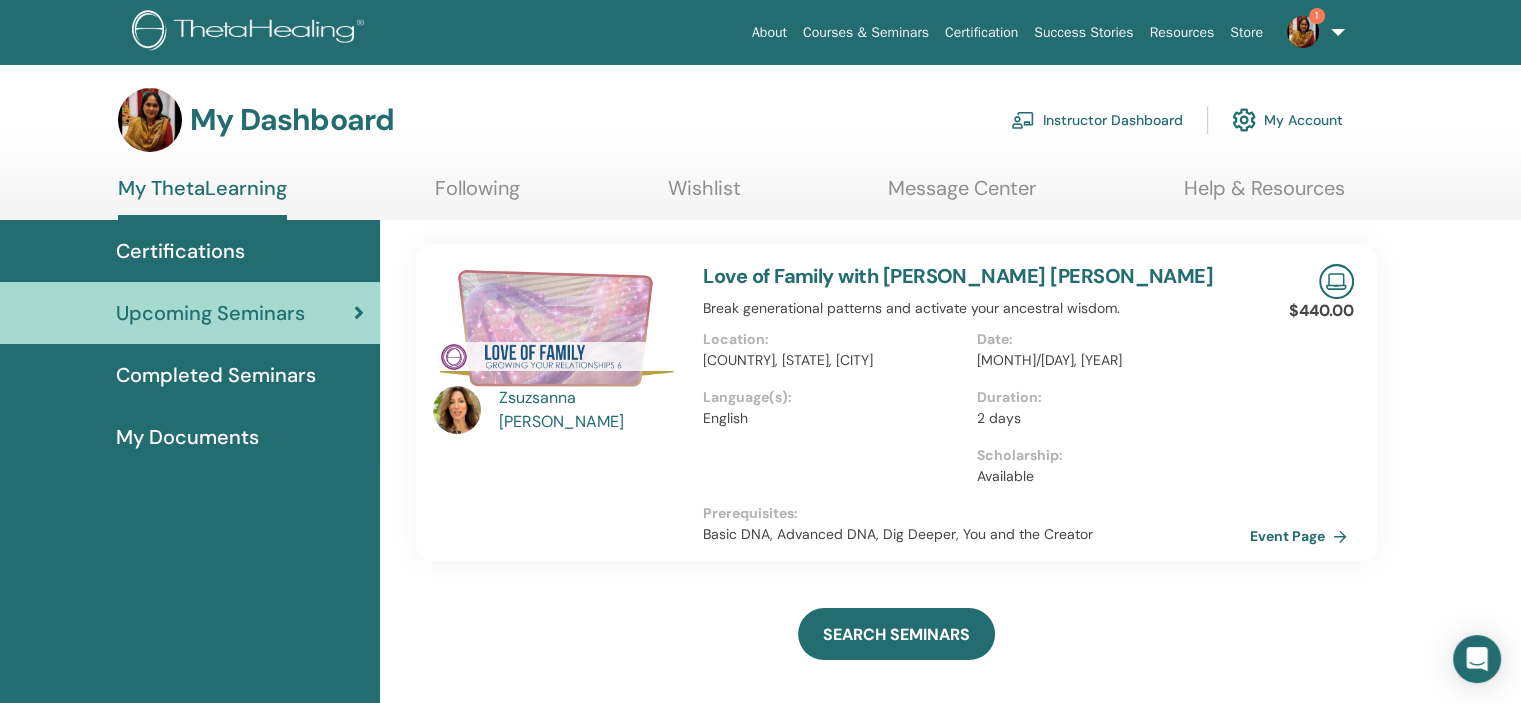 click on "Completed Seminars" at bounding box center (216, 375) 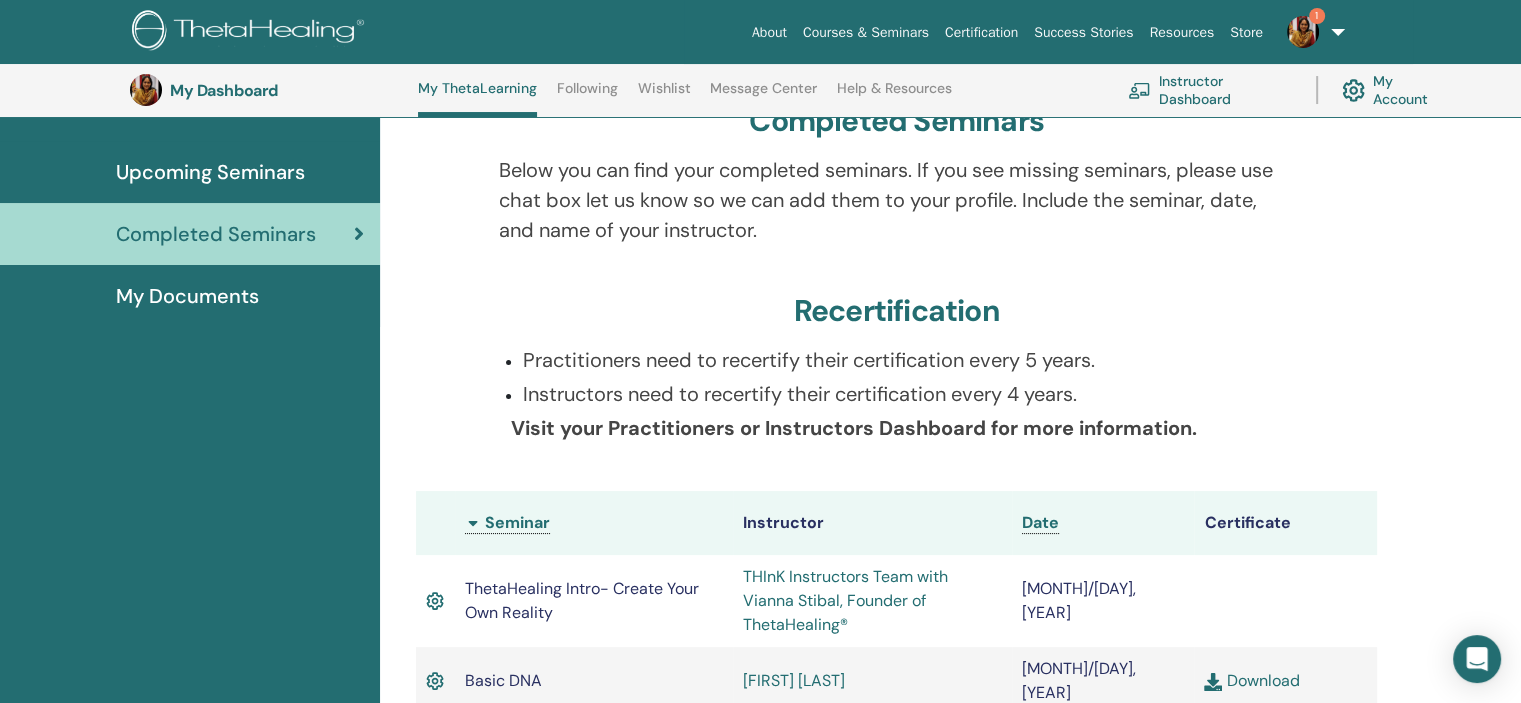 scroll, scrollTop: 0, scrollLeft: 0, axis: both 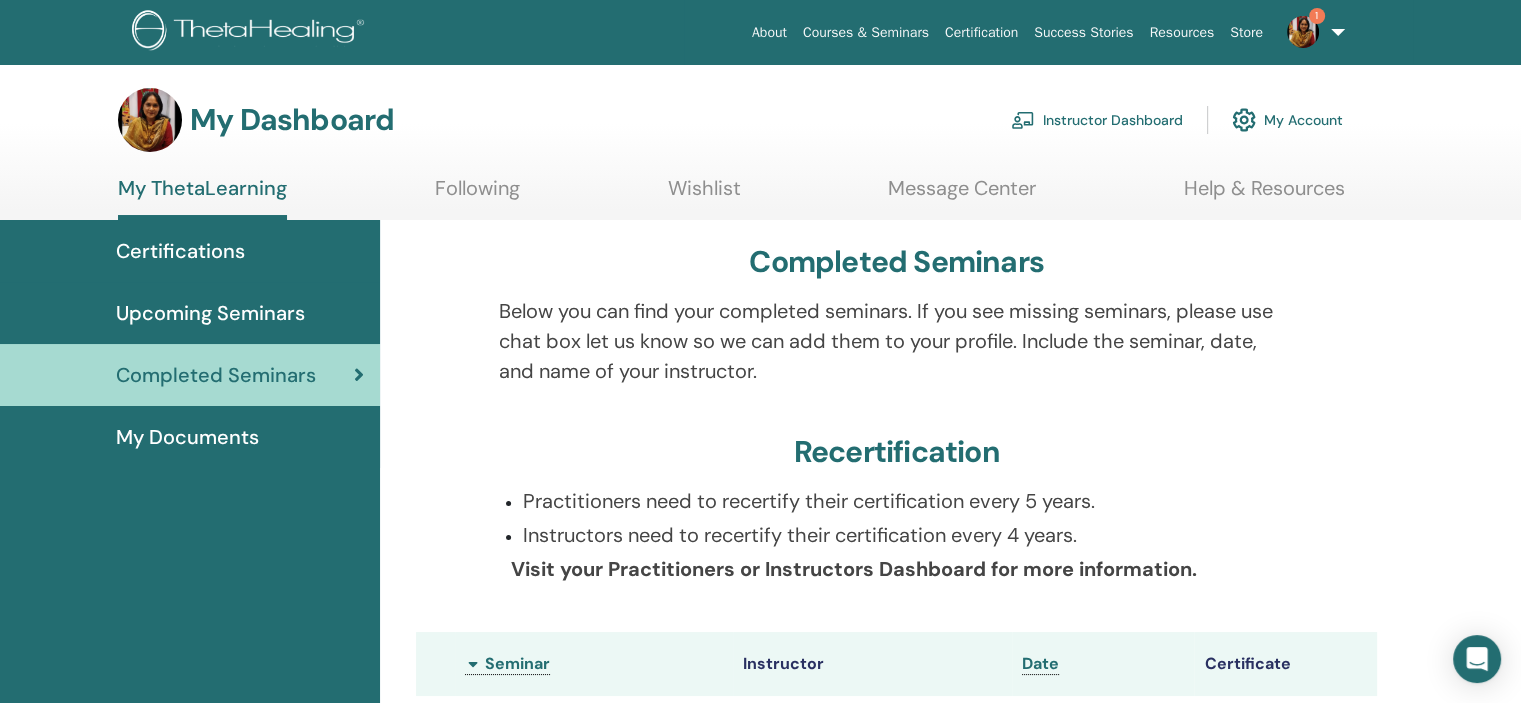 click on "Instructor Dashboard" at bounding box center [1097, 120] 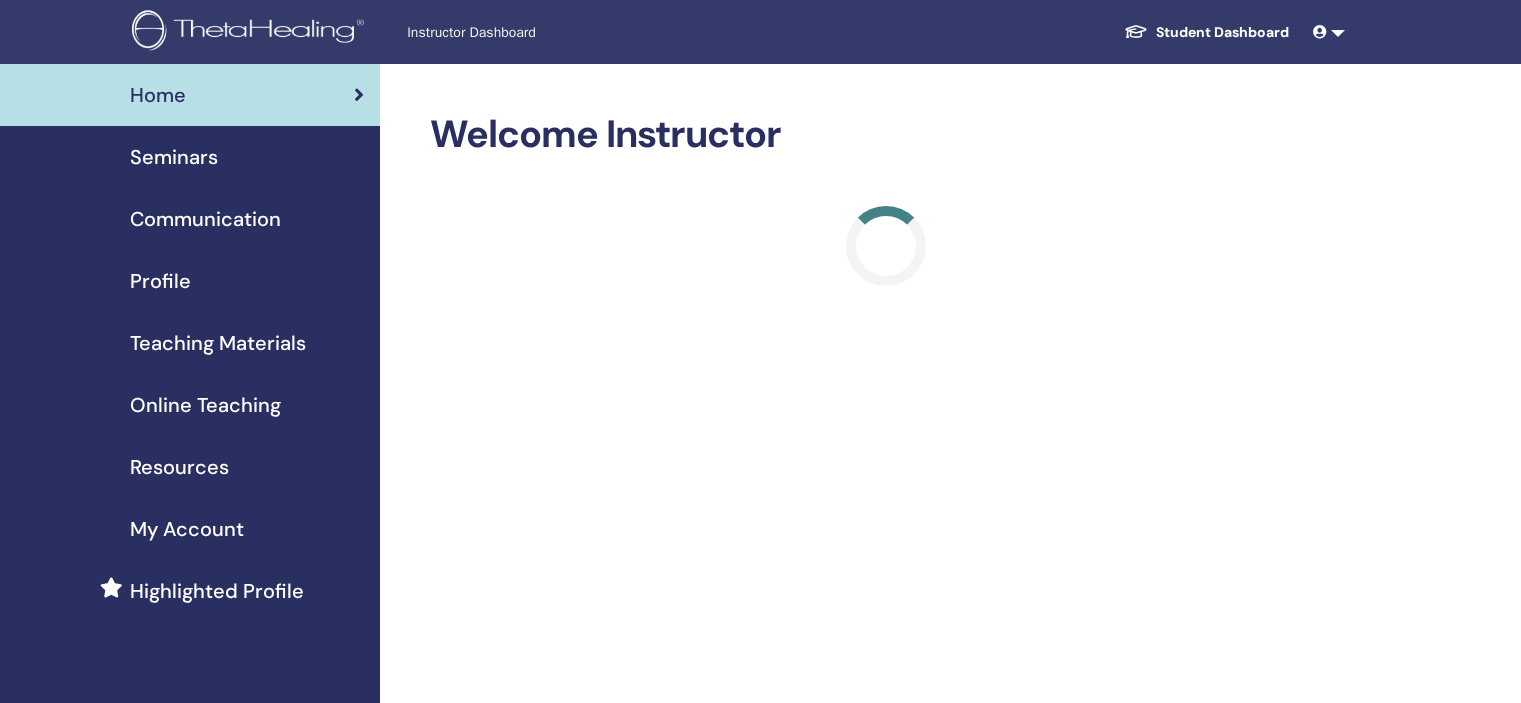 scroll, scrollTop: 0, scrollLeft: 0, axis: both 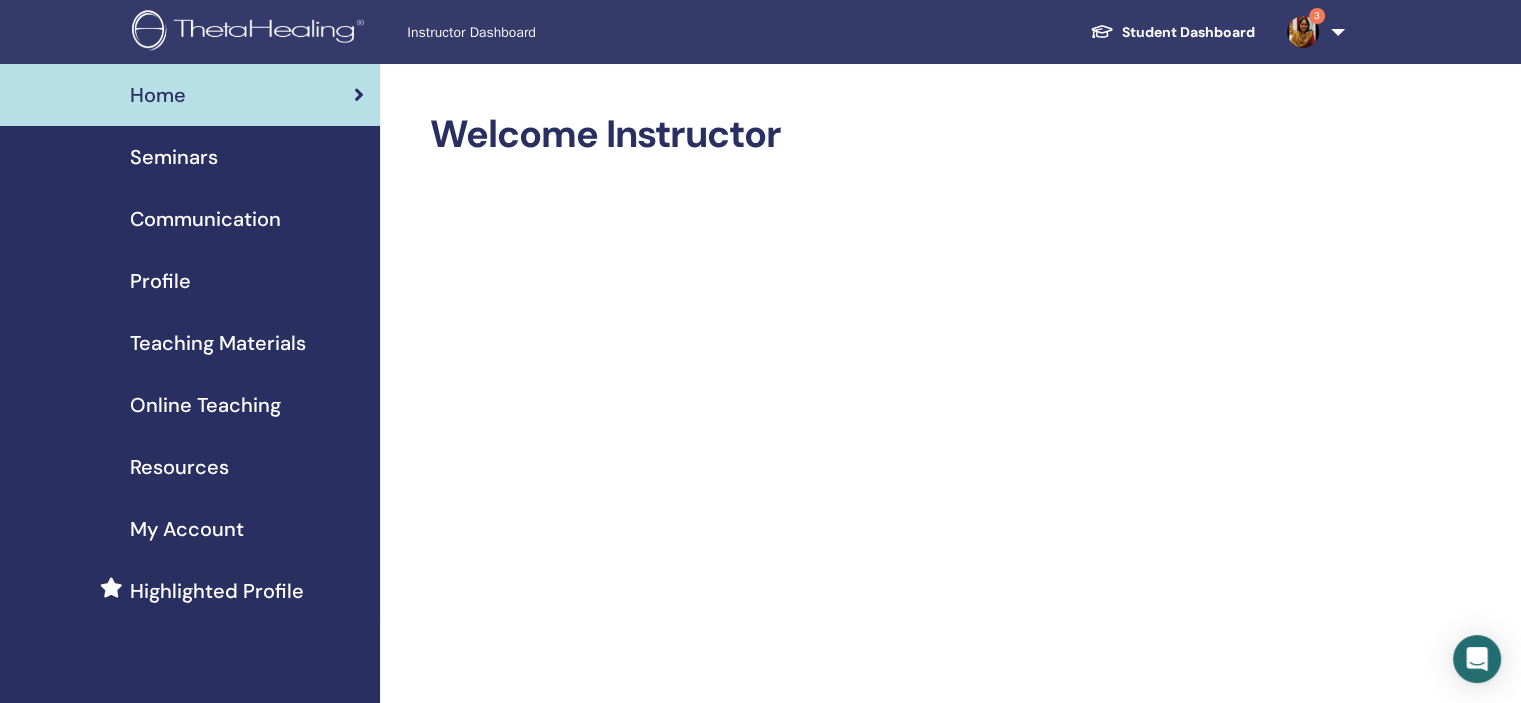 click on "Online Teaching" at bounding box center (205, 405) 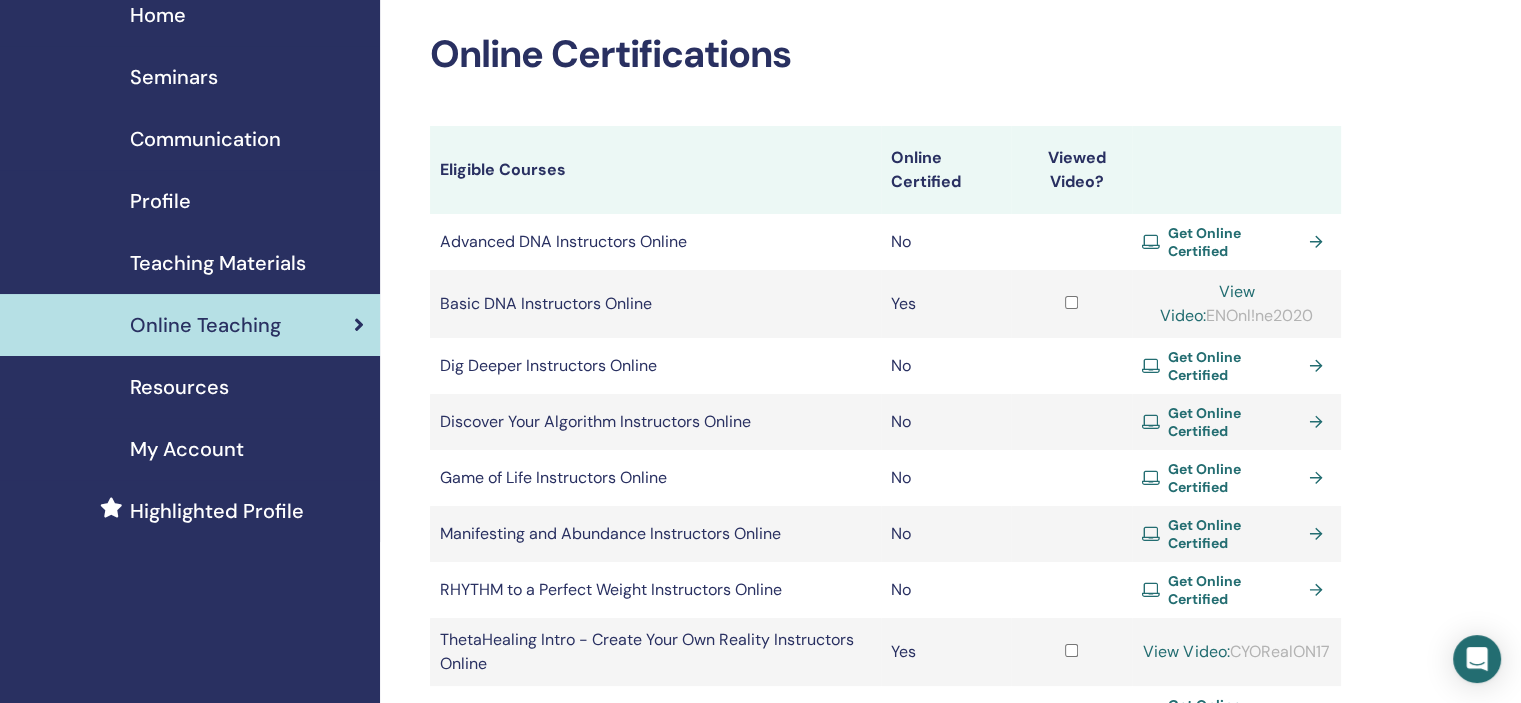 scroll, scrollTop: 0, scrollLeft: 0, axis: both 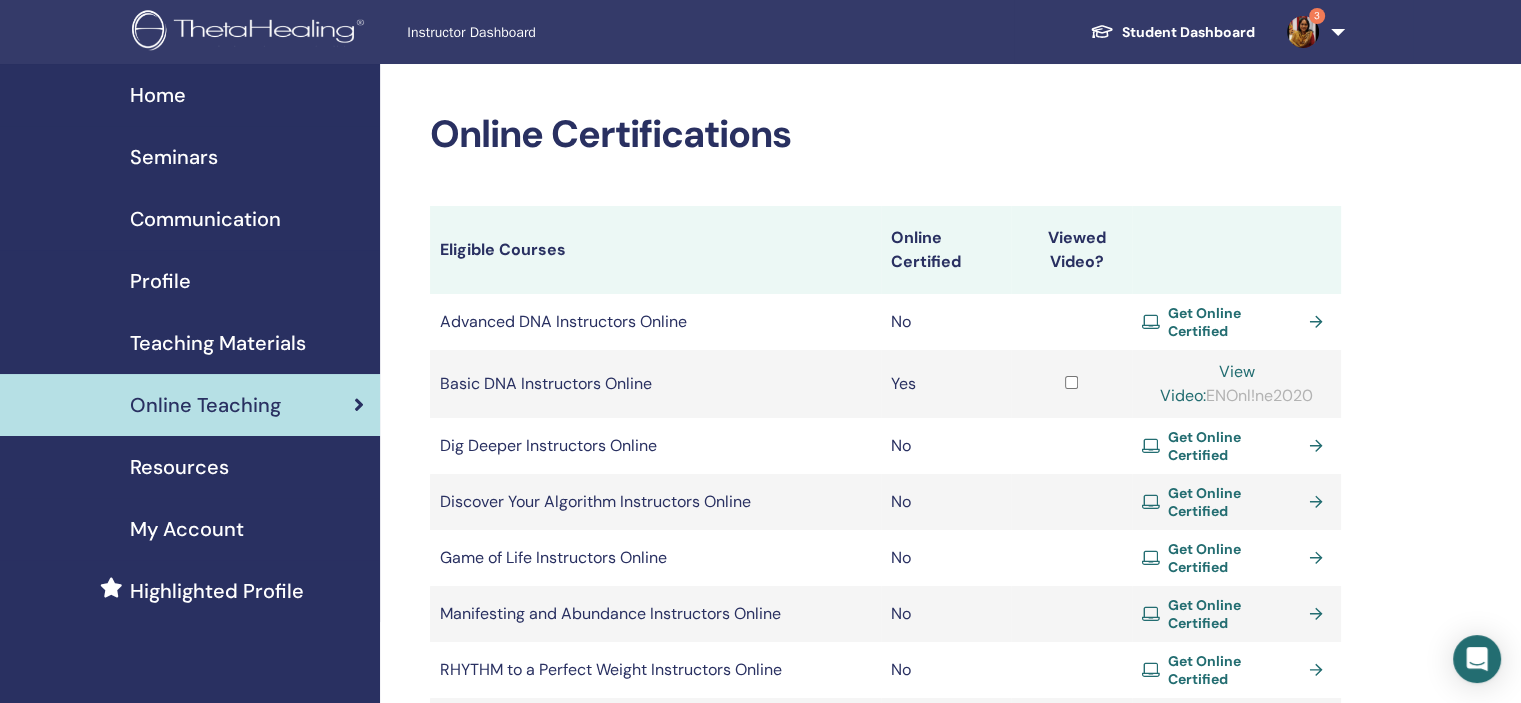 click at bounding box center (1303, 32) 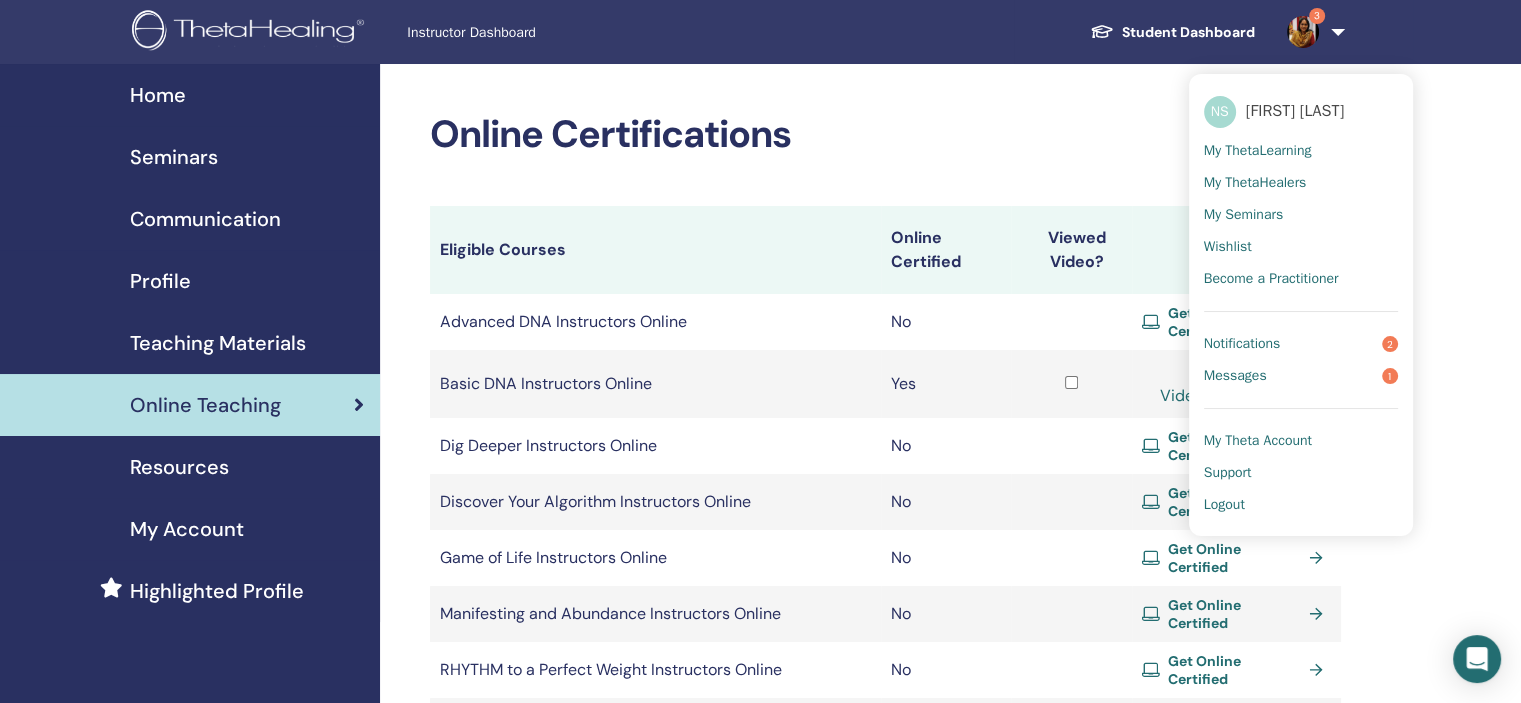 click on "Messages" at bounding box center (1235, 376) 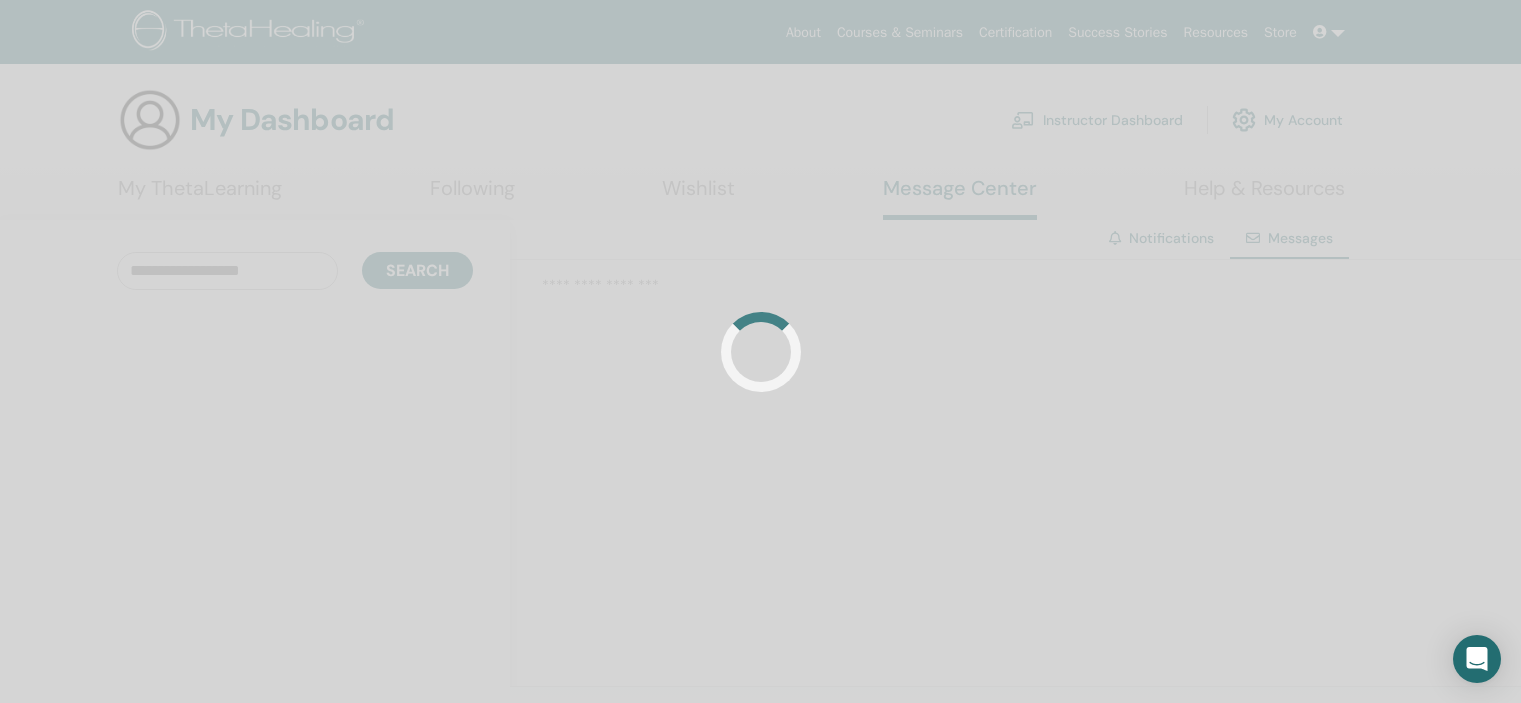 scroll, scrollTop: 0, scrollLeft: 0, axis: both 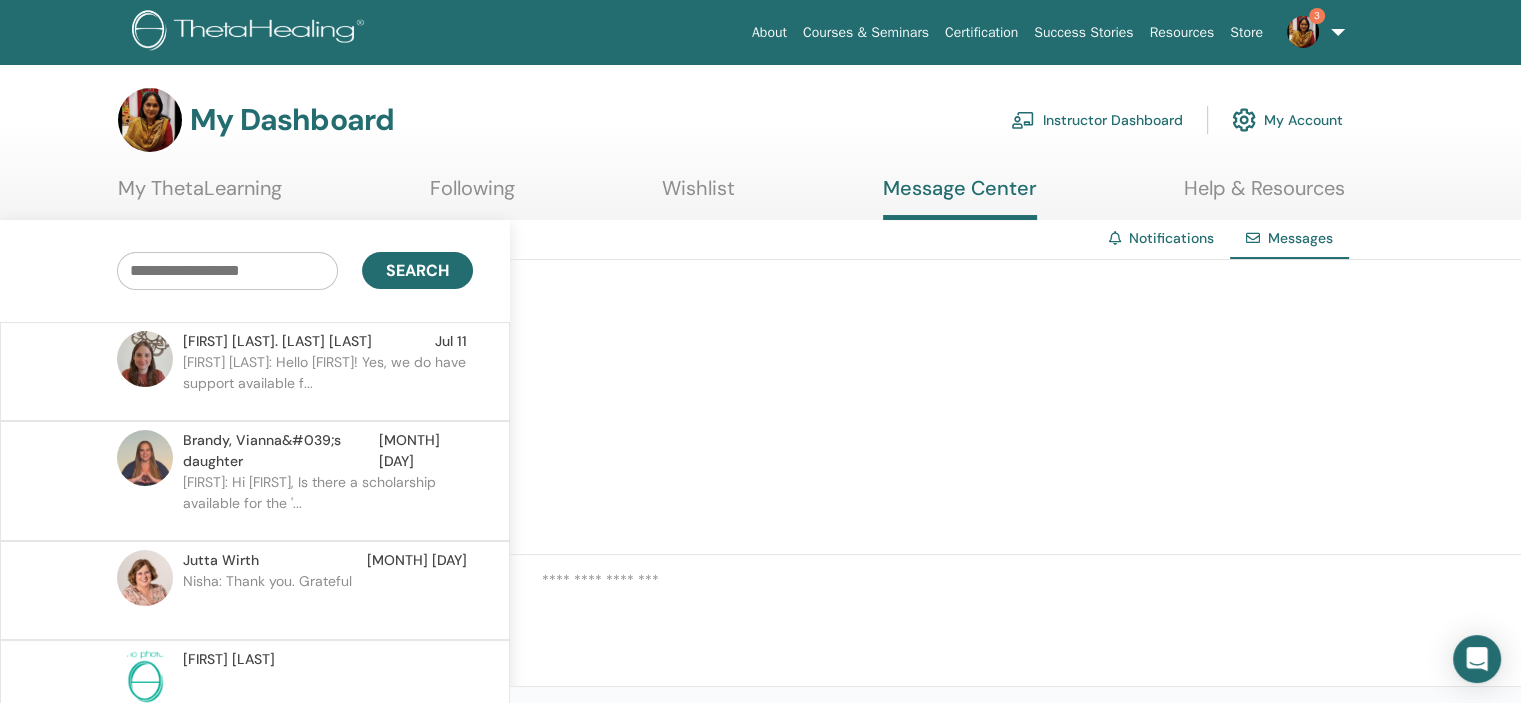 click on "[PERSON] [PERSON]: Hello [PERSON]! Yes, we do have support available f..." at bounding box center [328, 382] 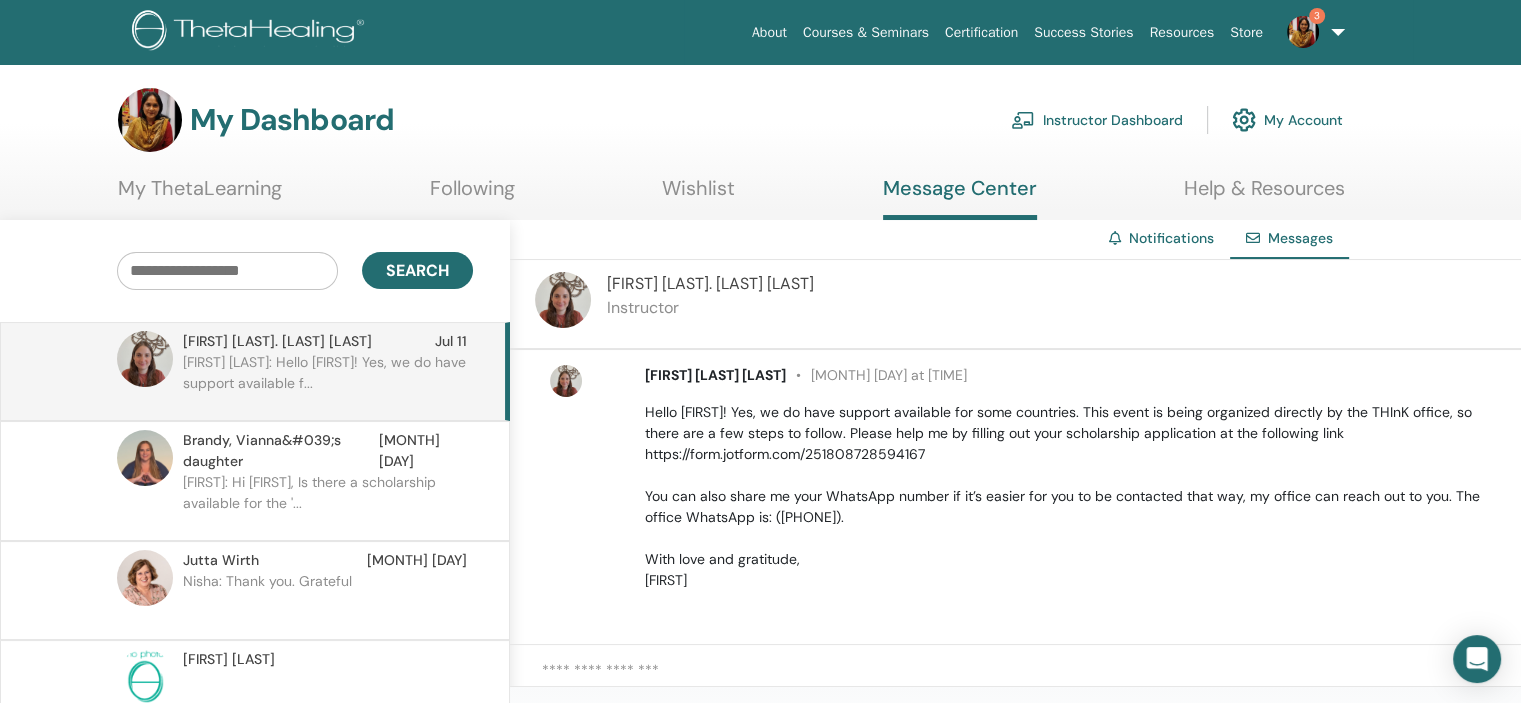 scroll, scrollTop: 154, scrollLeft: 0, axis: vertical 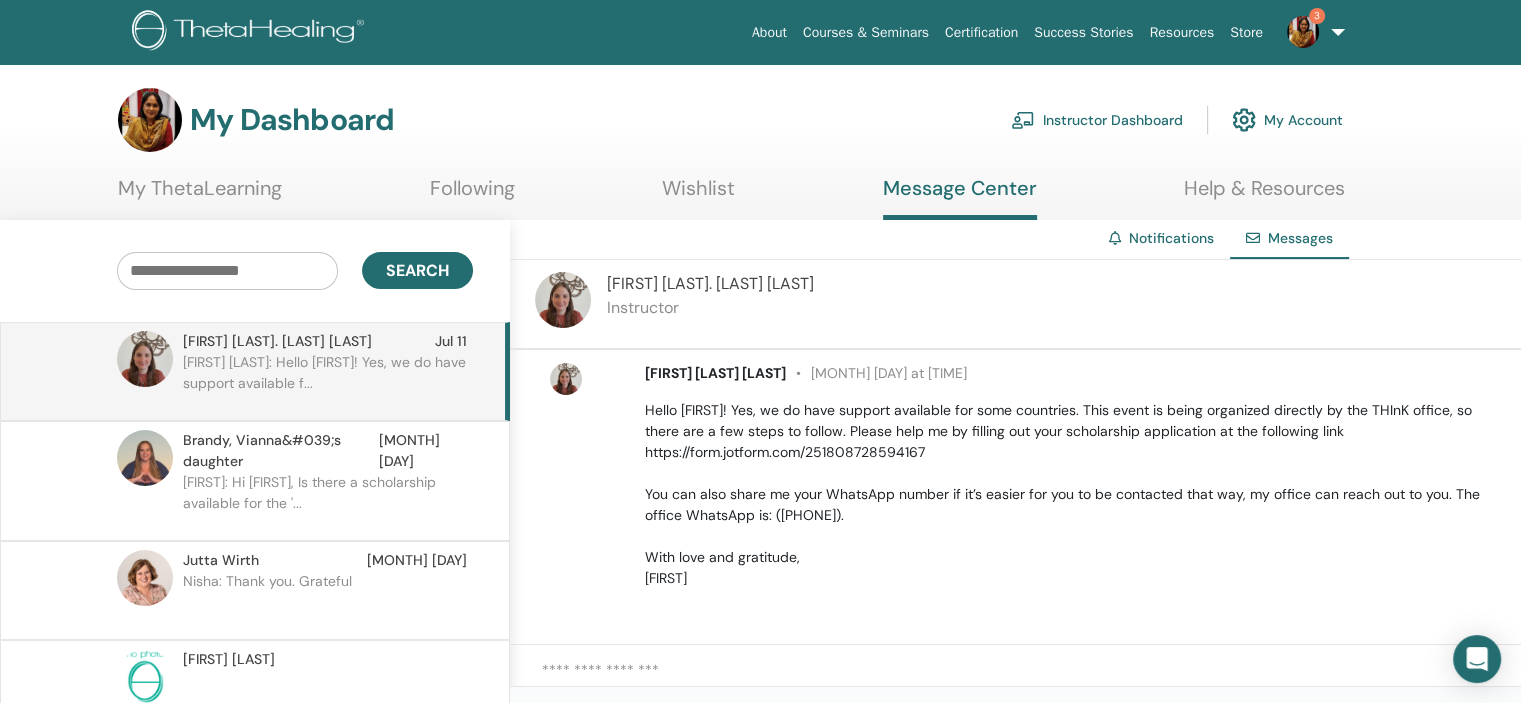 click on "Hello [PERSON]! Yes, we do have support available for some countries. This event is being organized directly by the THInK office, so there are a few steps to follow. Please help me by filling out your scholarship application at the following link https://form.jotform.com/251808728594167
You can also share me your WhatsApp number if it’s easier for you to be contacted that way, my office can reach out to you. The office WhatsApp is: ([PHONE]).
With love and gratitude,
[PERSON]" at bounding box center [1071, 494] 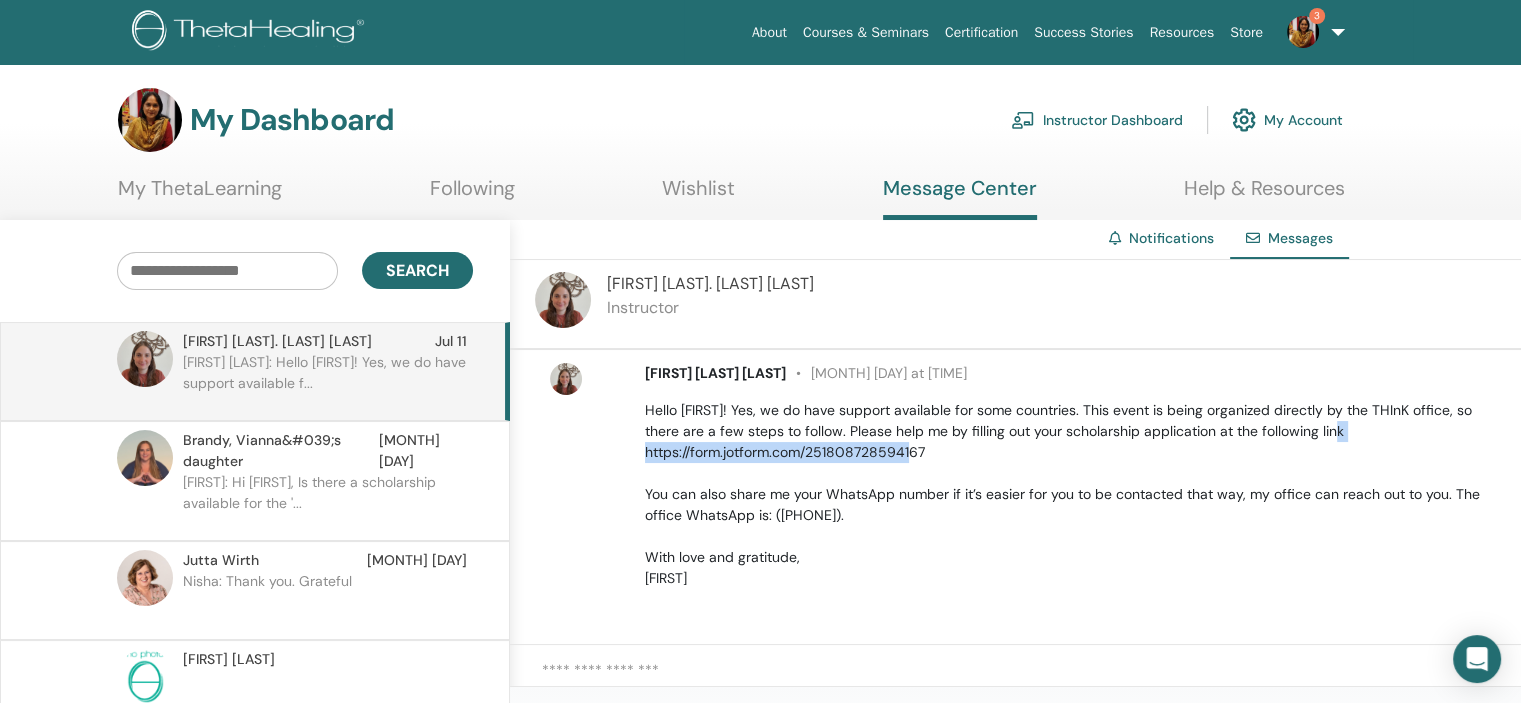 drag, startPoint x: 644, startPoint y: 448, endPoint x: 929, endPoint y: 451, distance: 285.01578 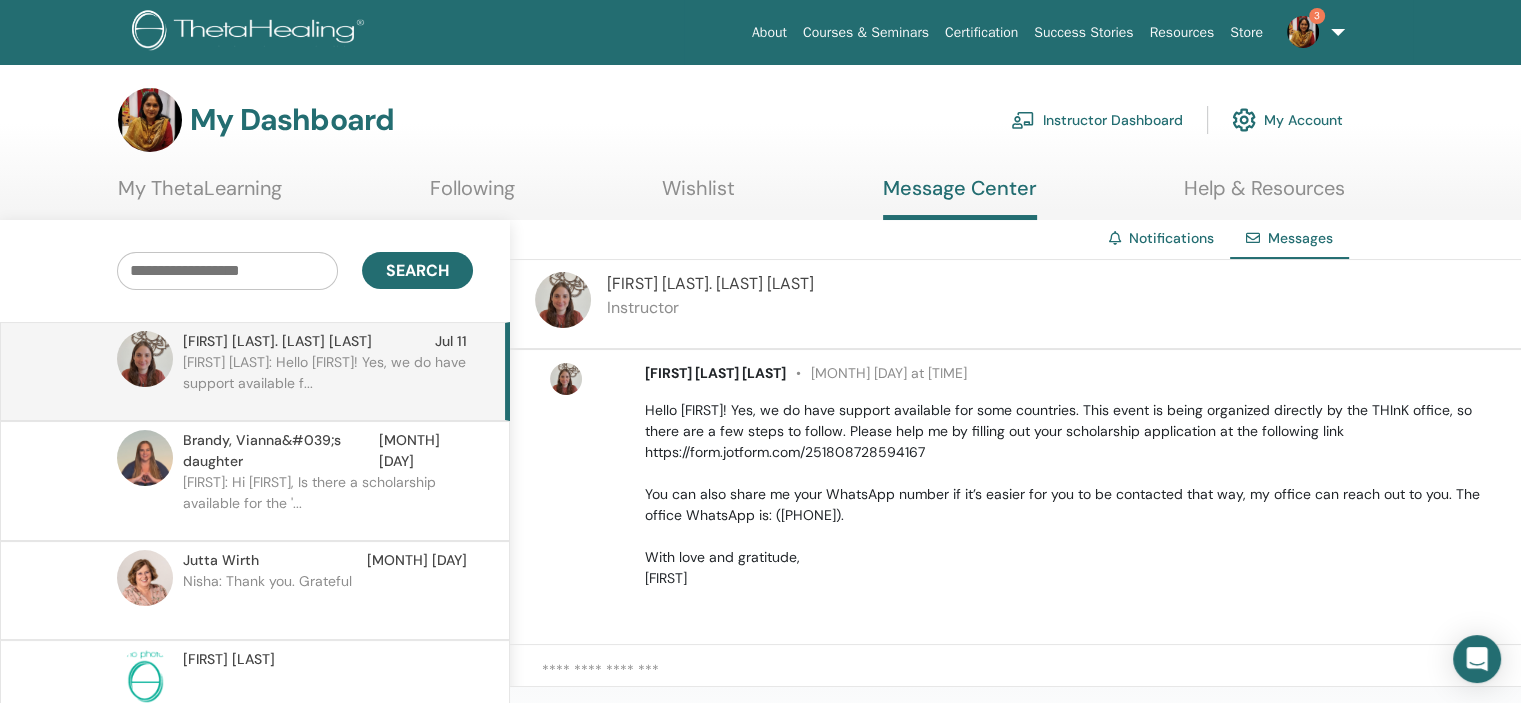 click at bounding box center [1031, 680] 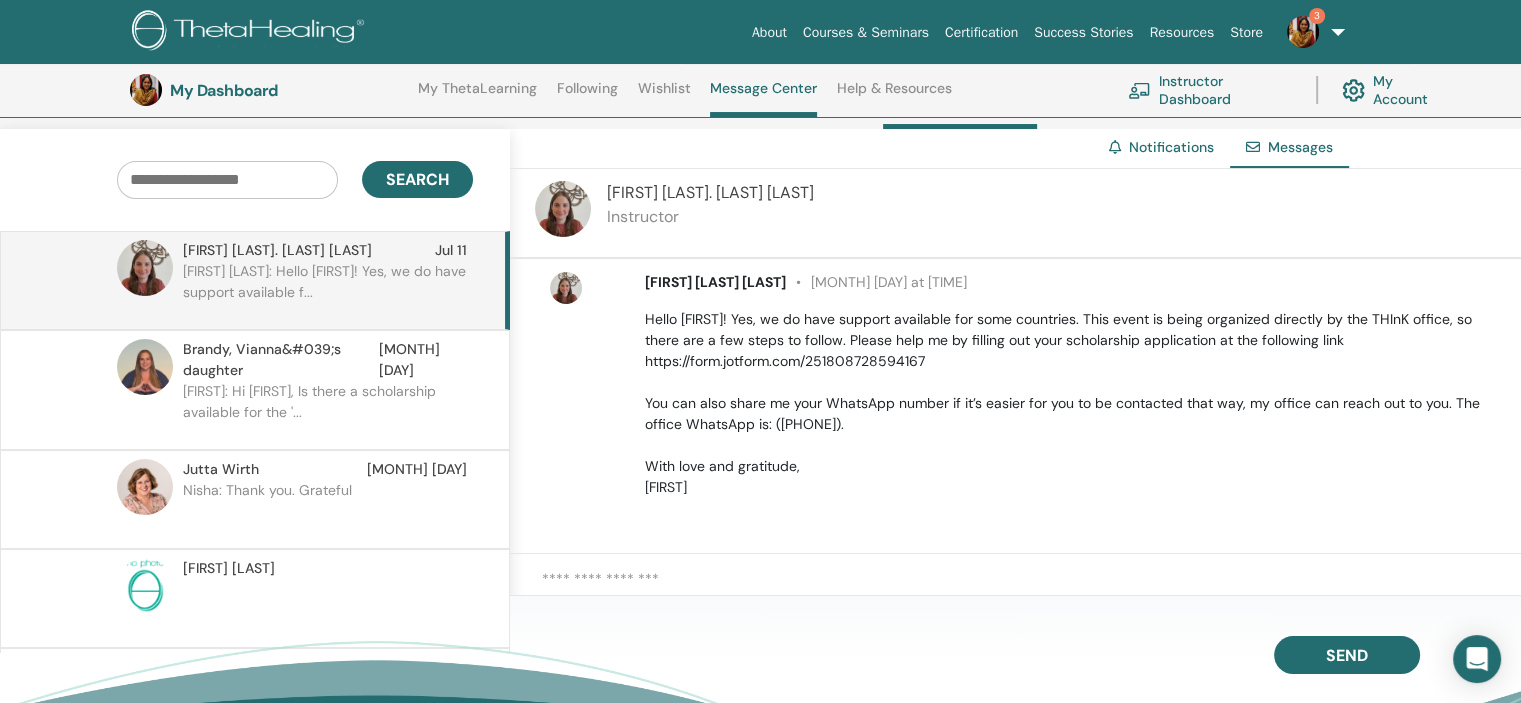 scroll, scrollTop: 0, scrollLeft: 0, axis: both 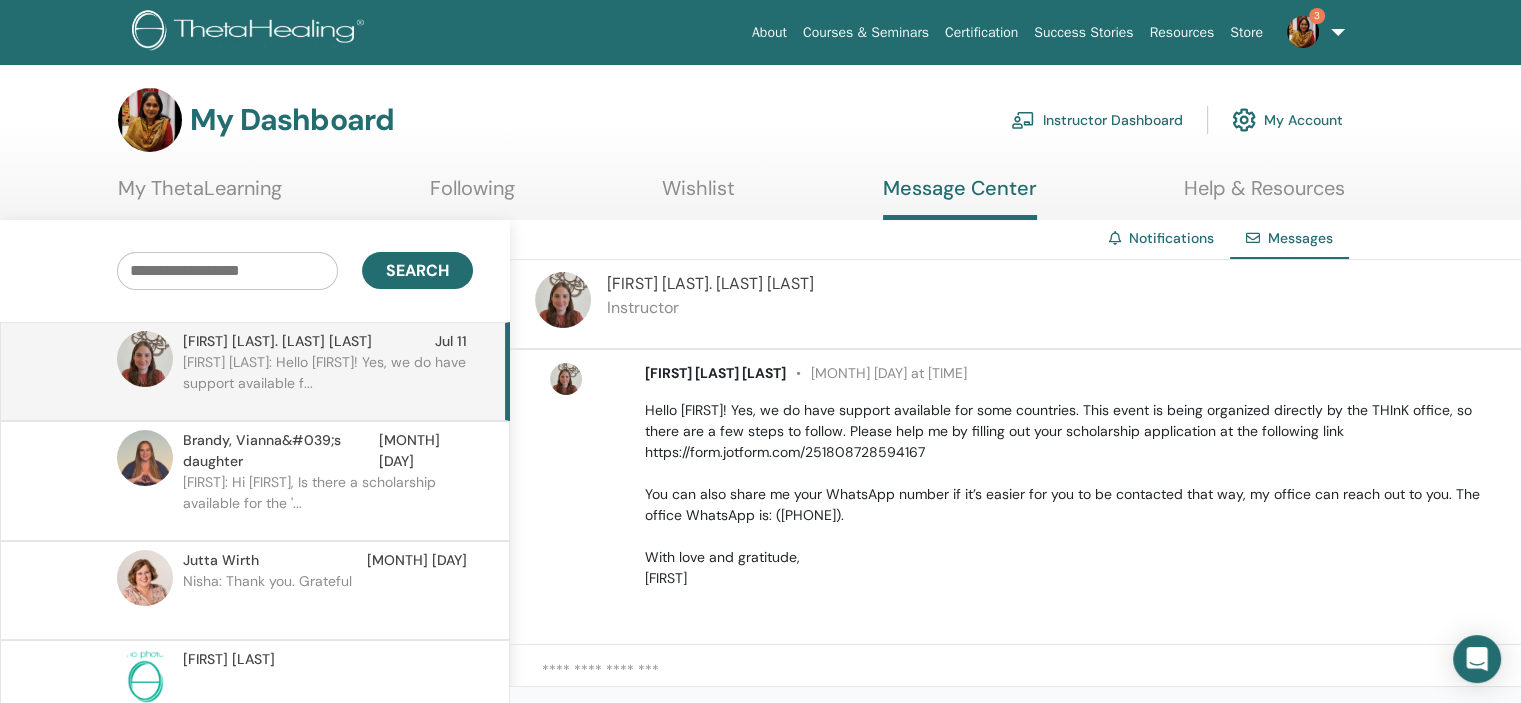 click at bounding box center [251, 32] 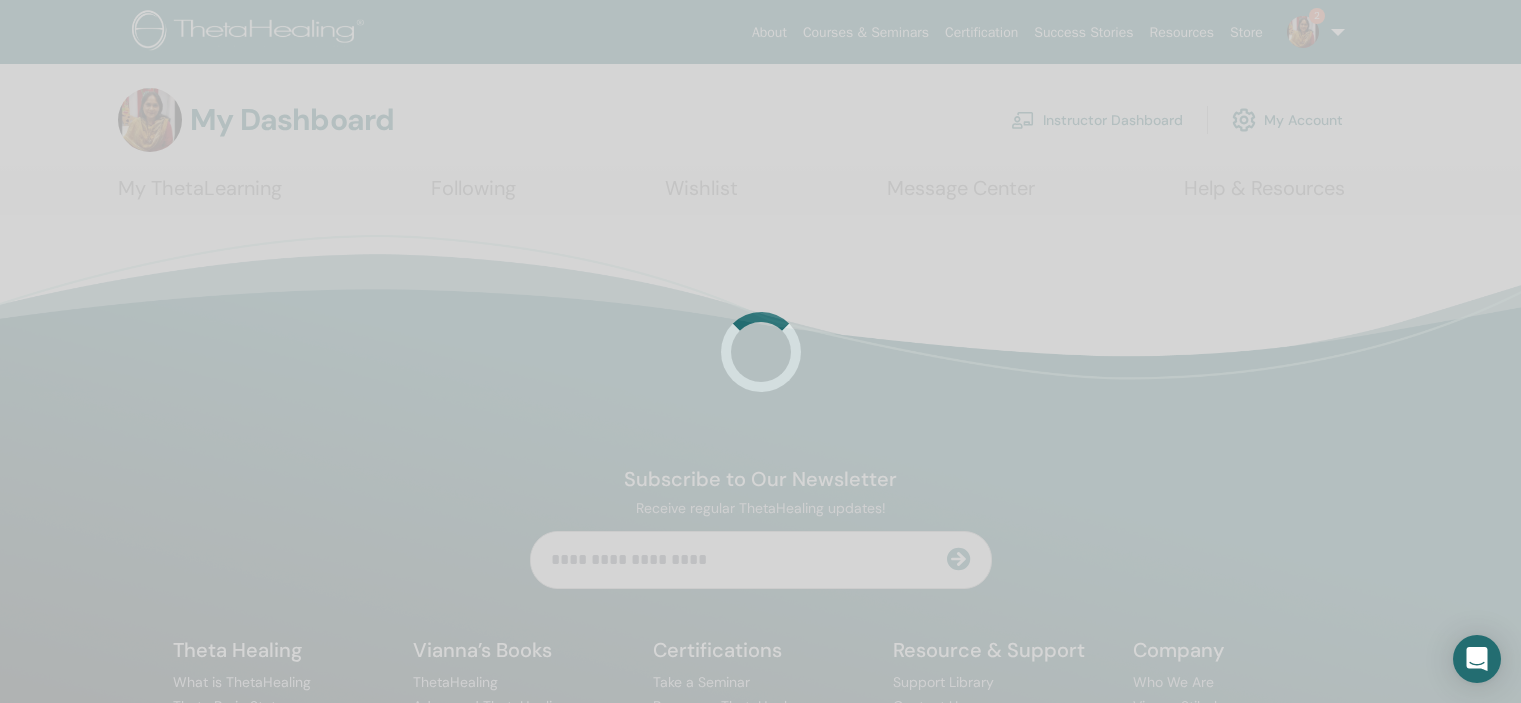 scroll, scrollTop: 0, scrollLeft: 0, axis: both 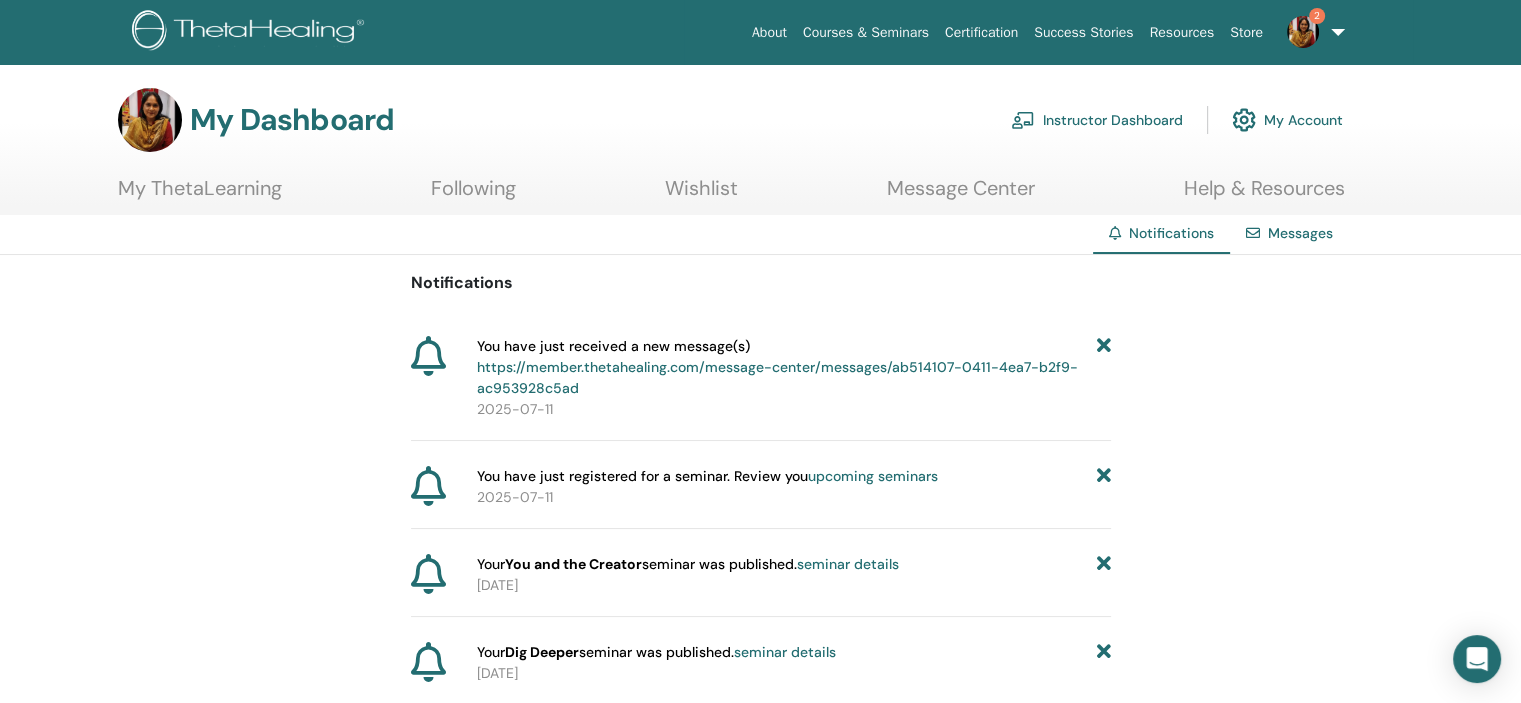 click on "https://member.thetahealing.com/message-center/messages/ab514107-0411-4ea7-b2f9-ac953928c5ad" at bounding box center [777, 377] 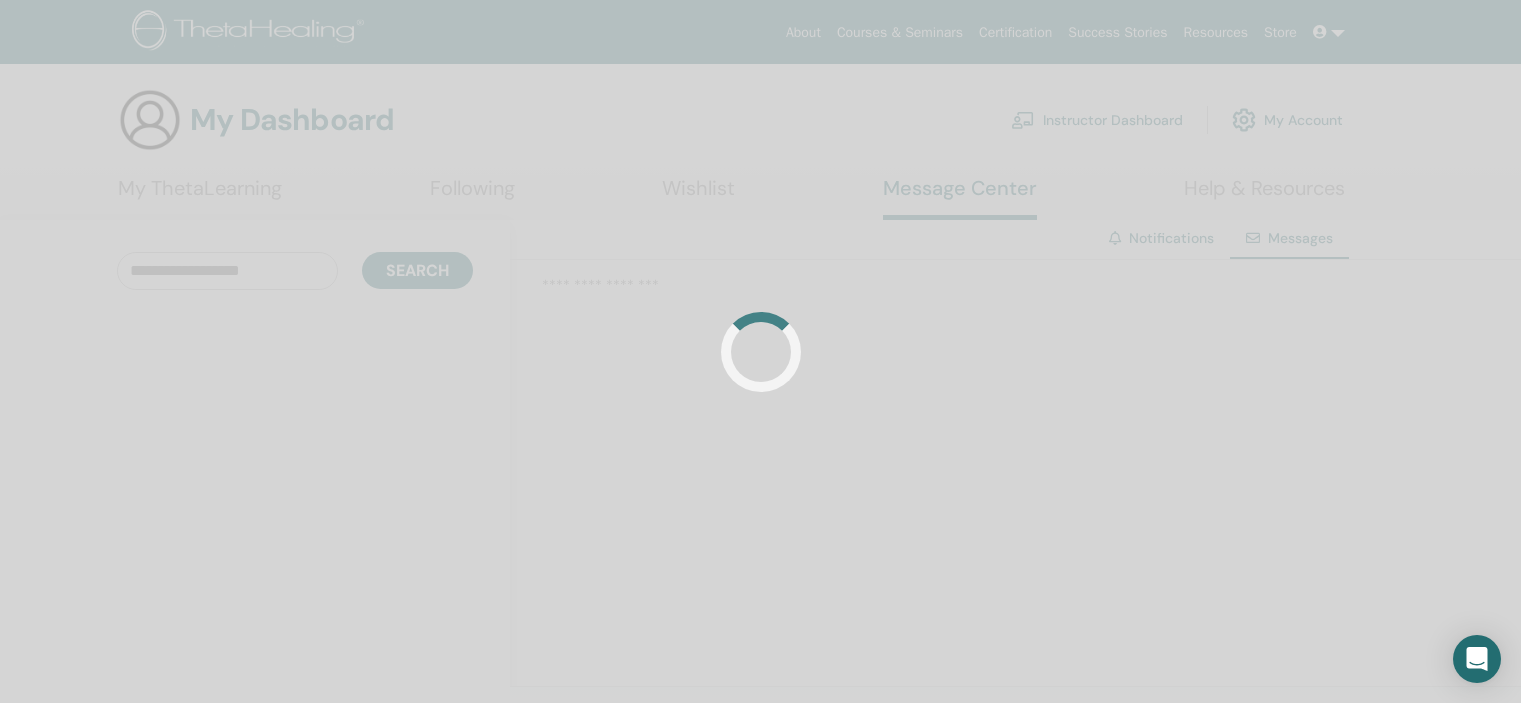 scroll, scrollTop: 0, scrollLeft: 0, axis: both 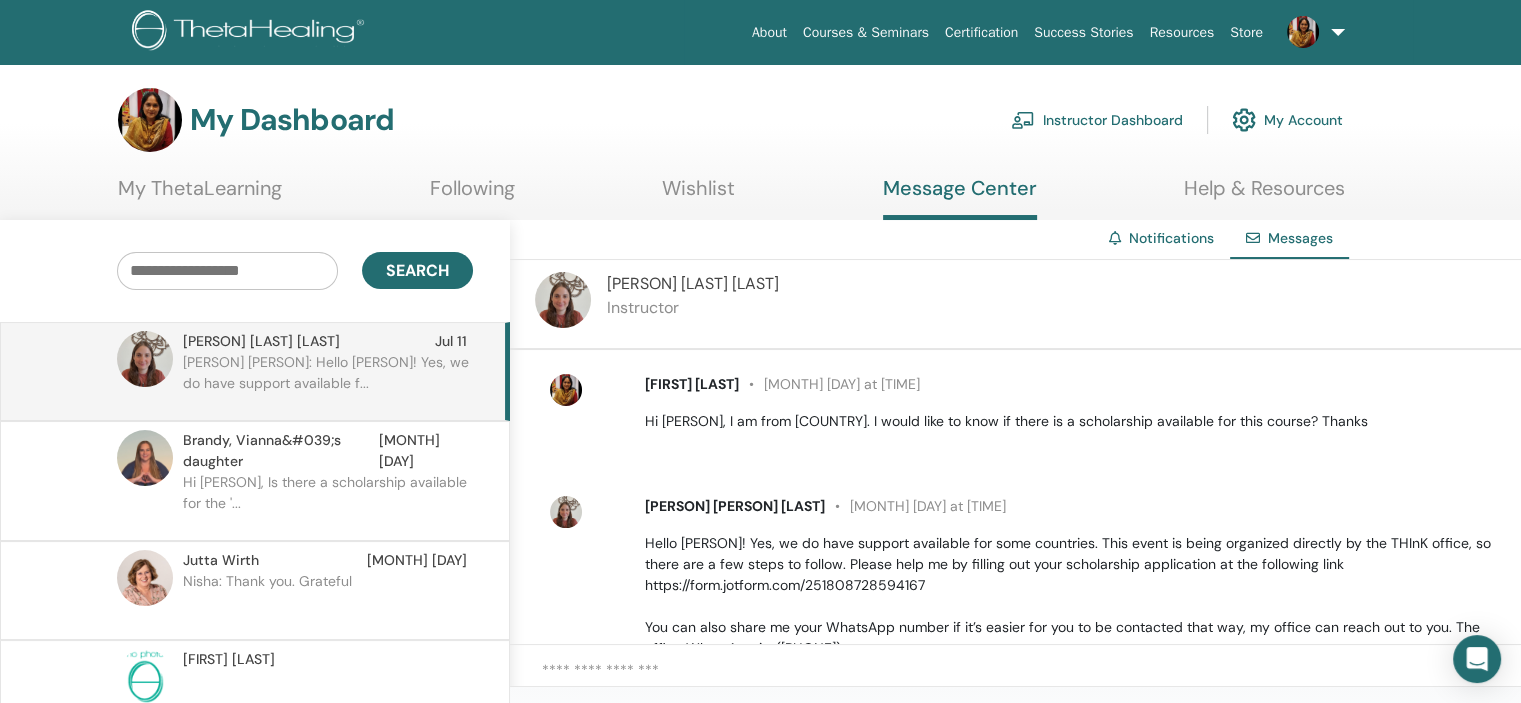 click at bounding box center (1303, 32) 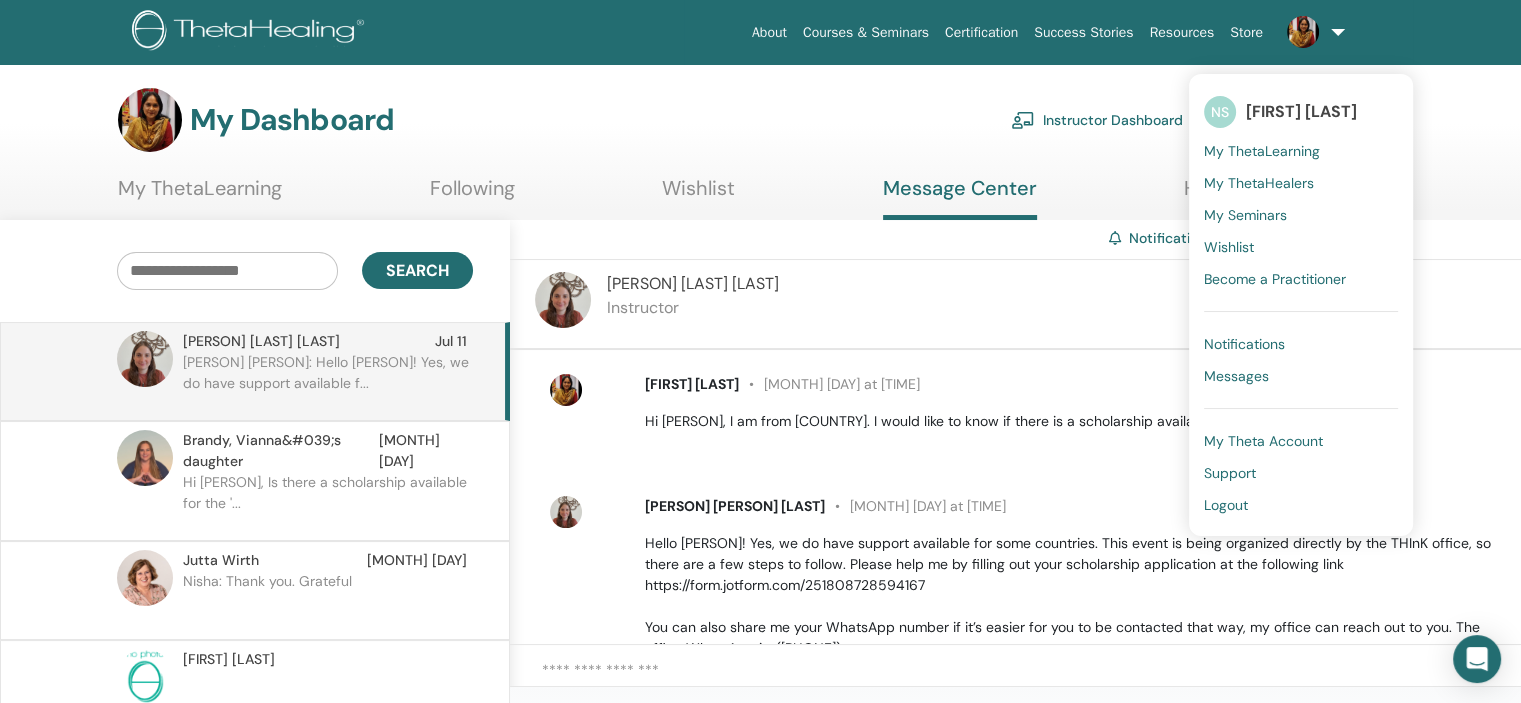 click on "My Dashboard
Instructor Dashboard
My Account" at bounding box center [795, 120] 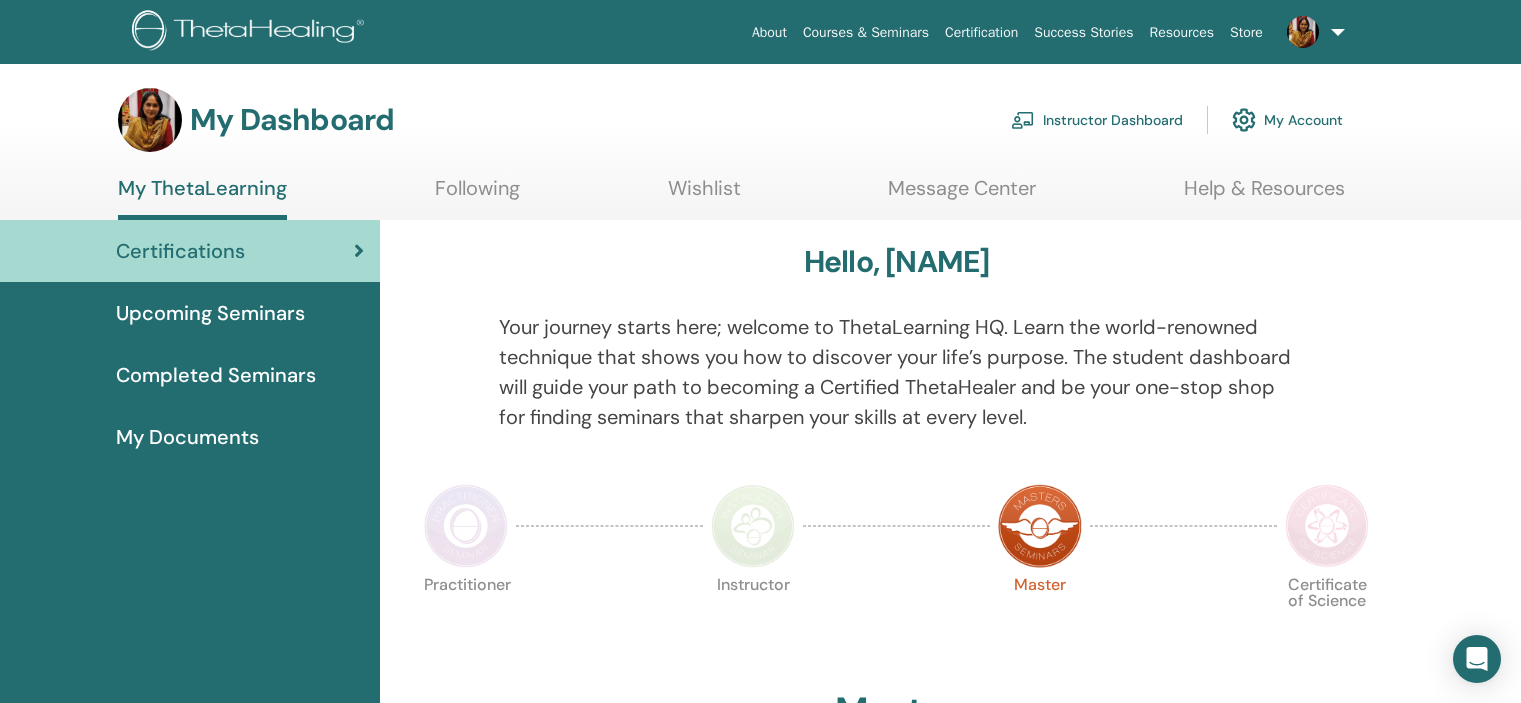 scroll, scrollTop: 0, scrollLeft: 0, axis: both 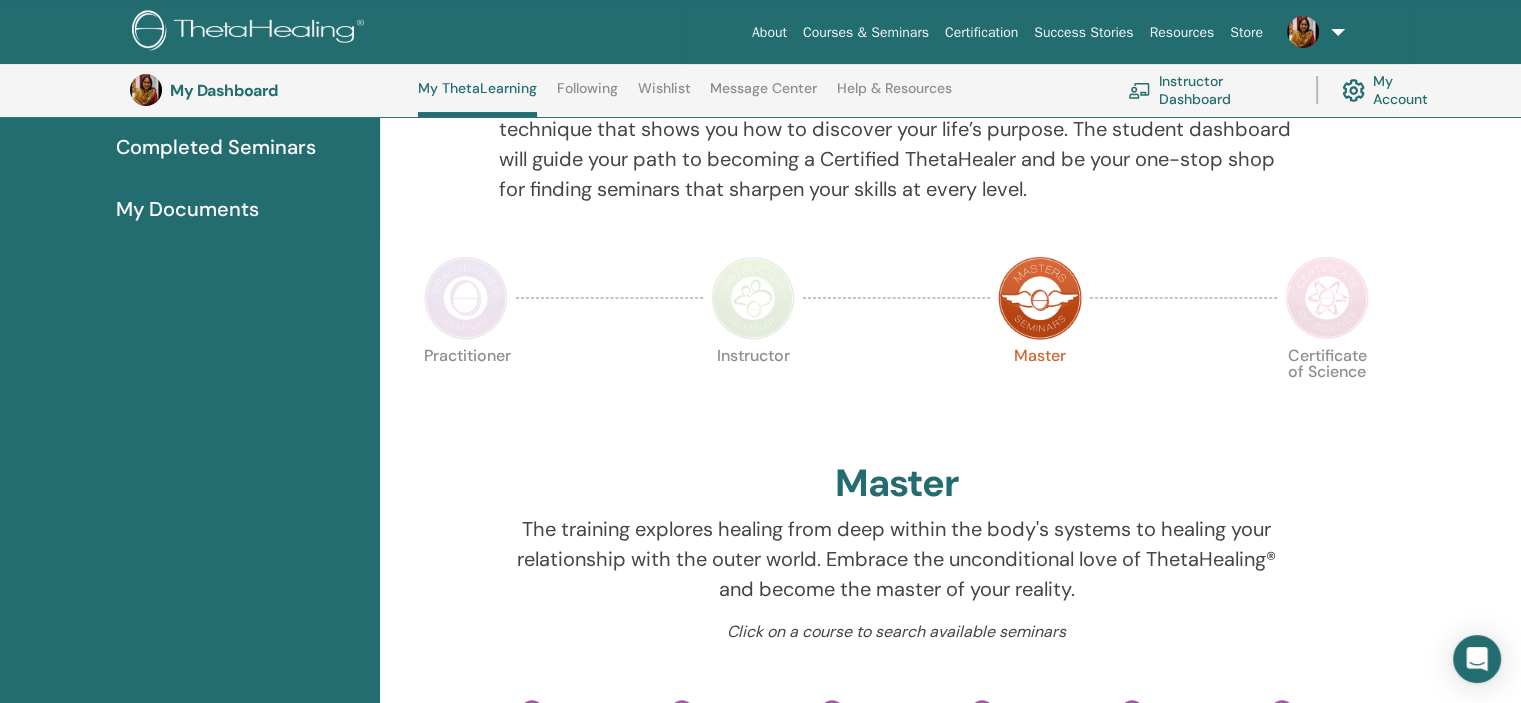 click at bounding box center [1327, 298] 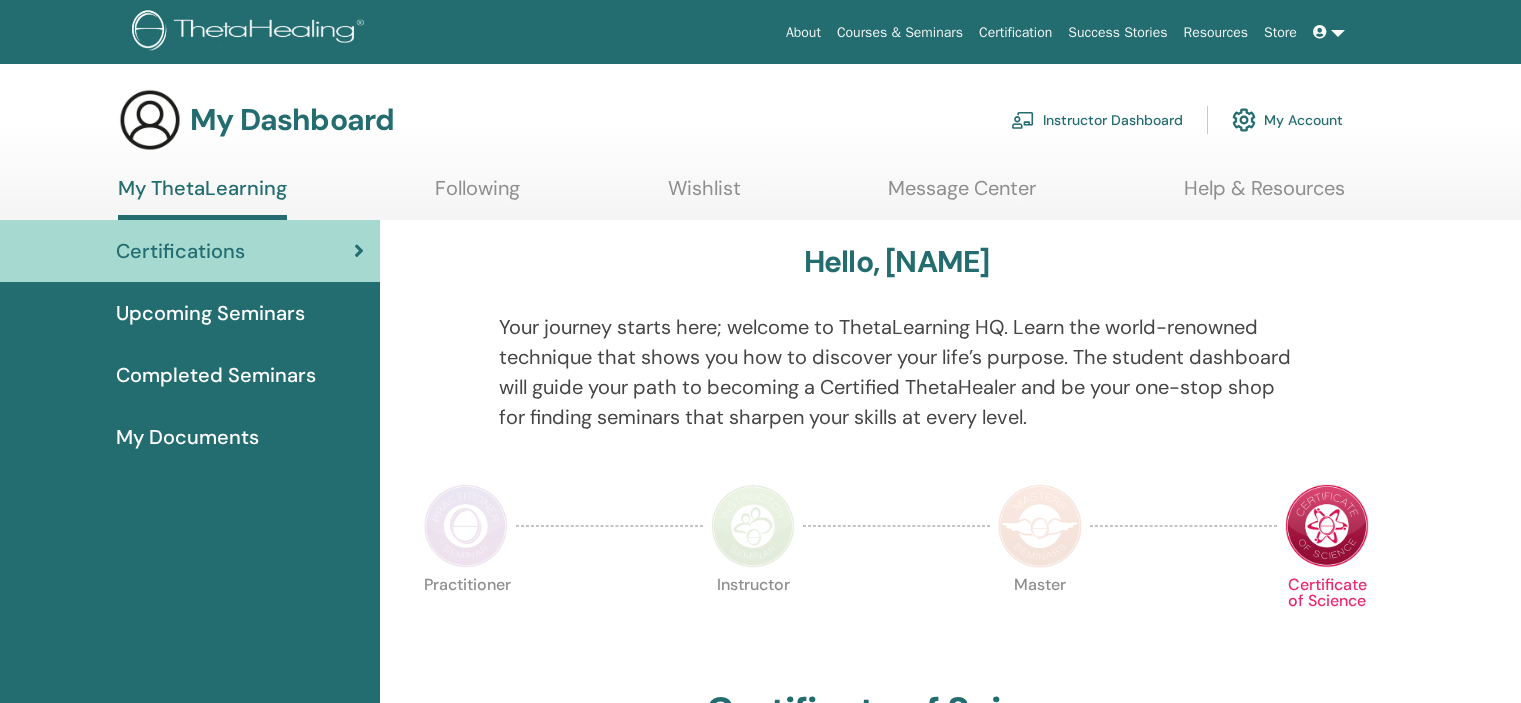 scroll, scrollTop: 0, scrollLeft: 0, axis: both 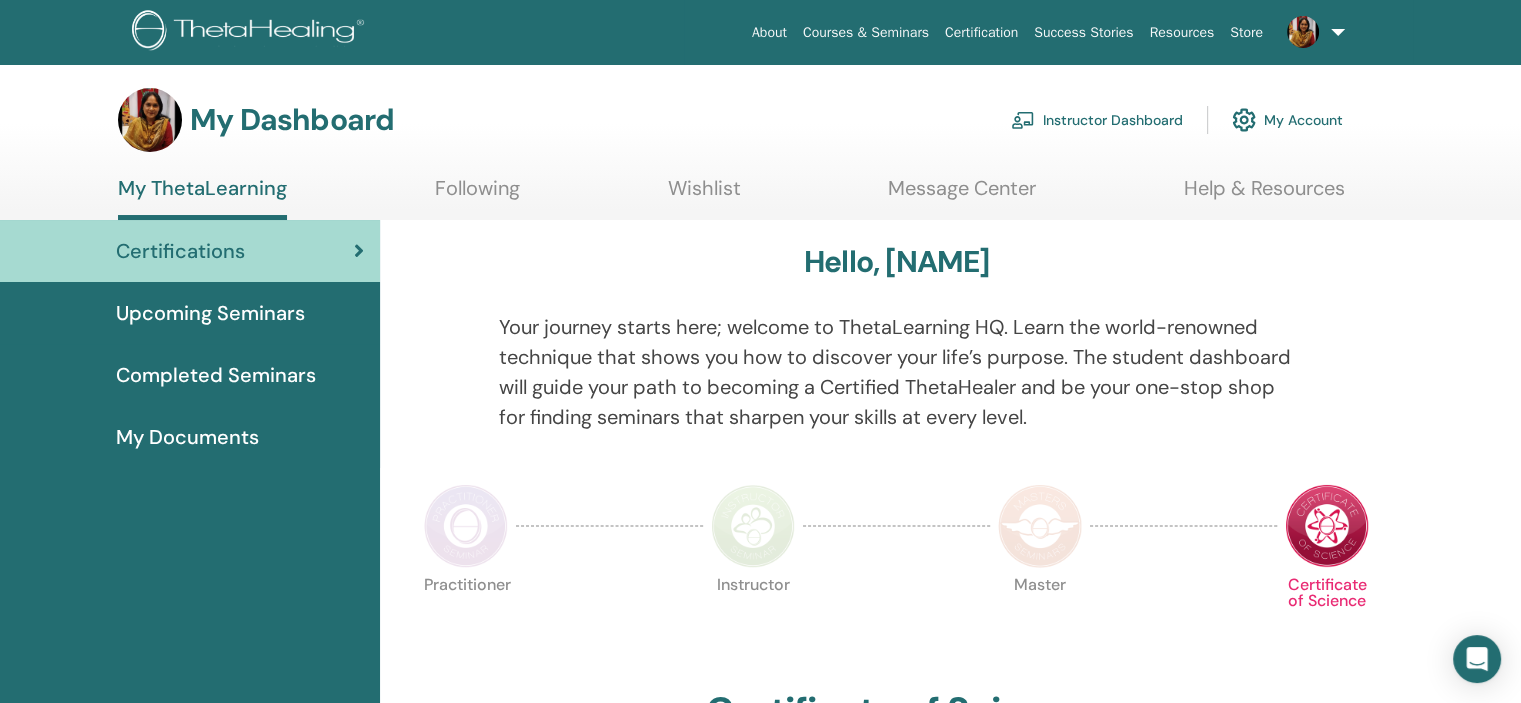 click on "Instructor Dashboard" at bounding box center [1097, 120] 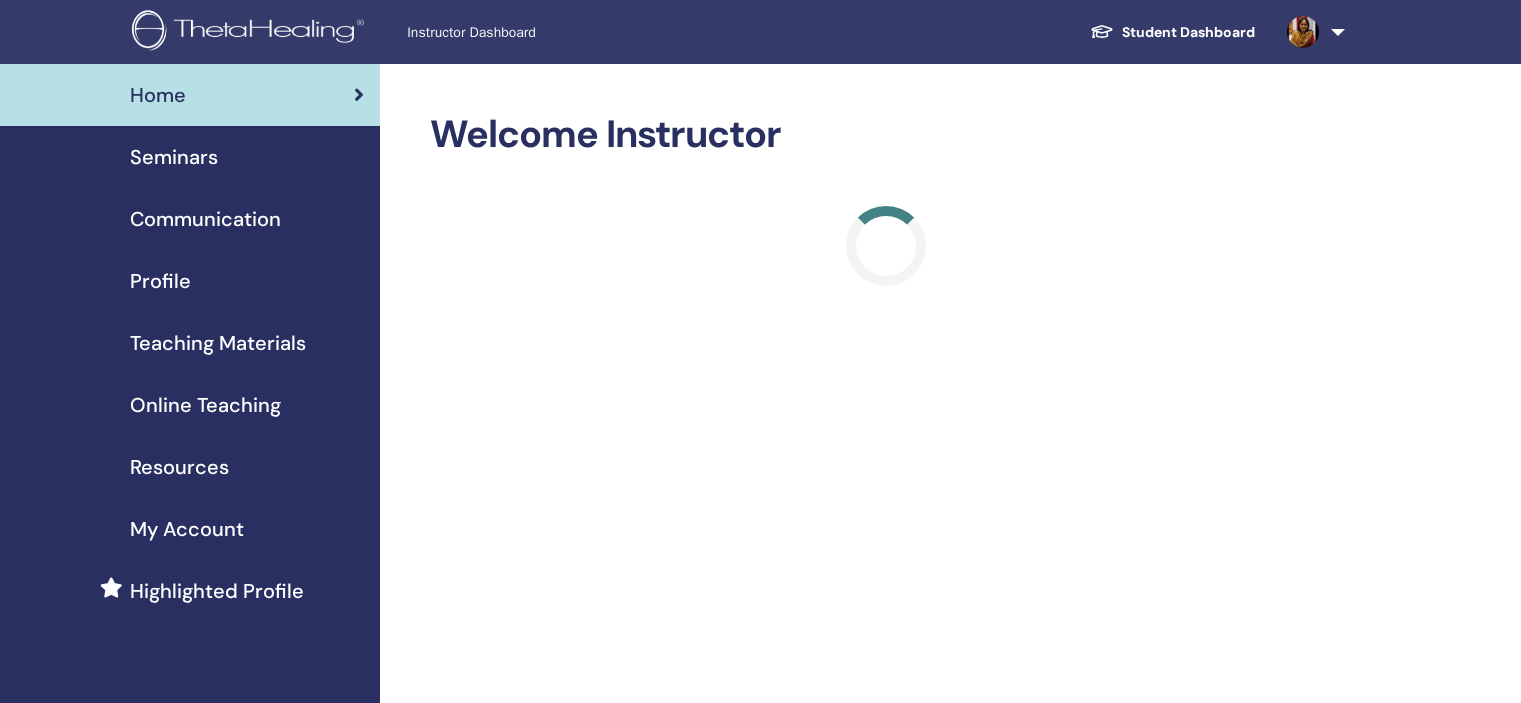 scroll, scrollTop: 0, scrollLeft: 0, axis: both 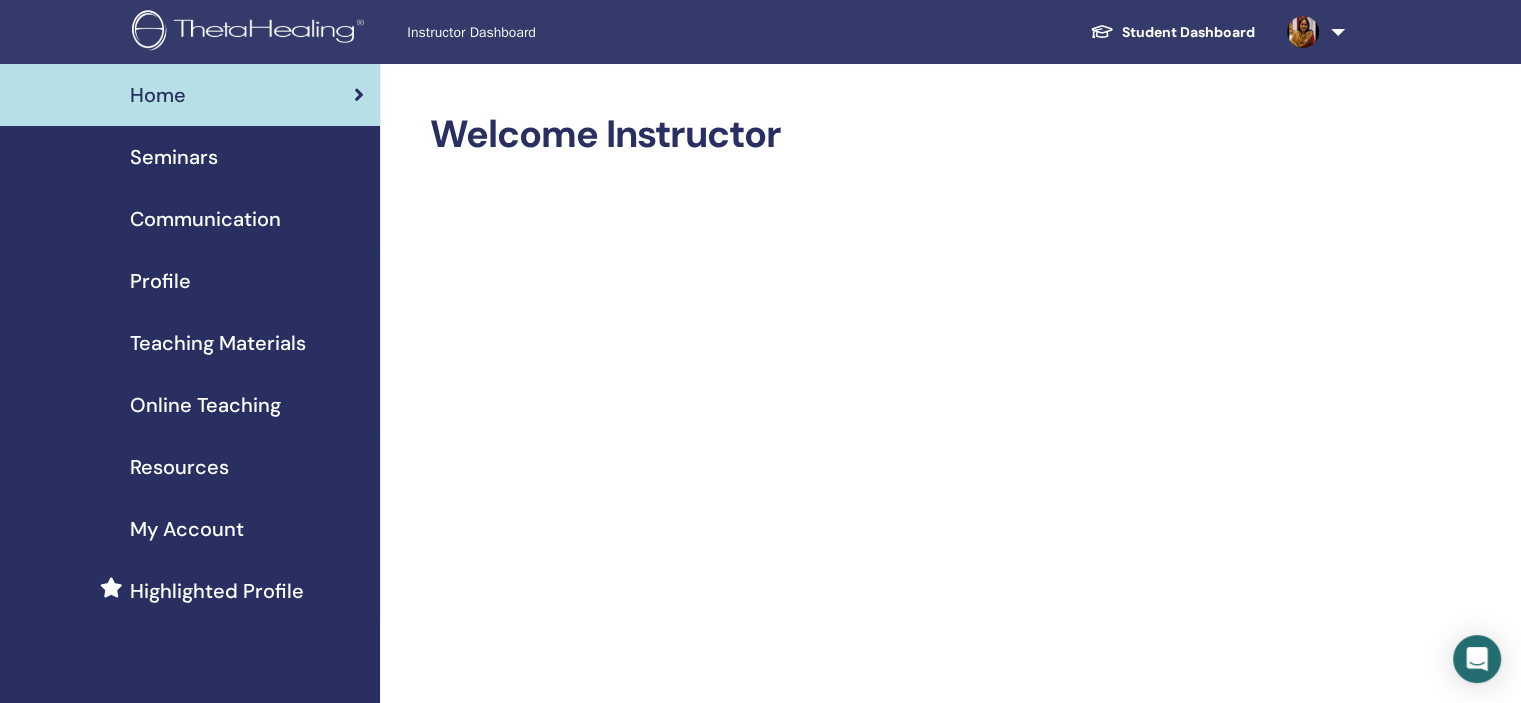 click on "Seminars" at bounding box center (174, 157) 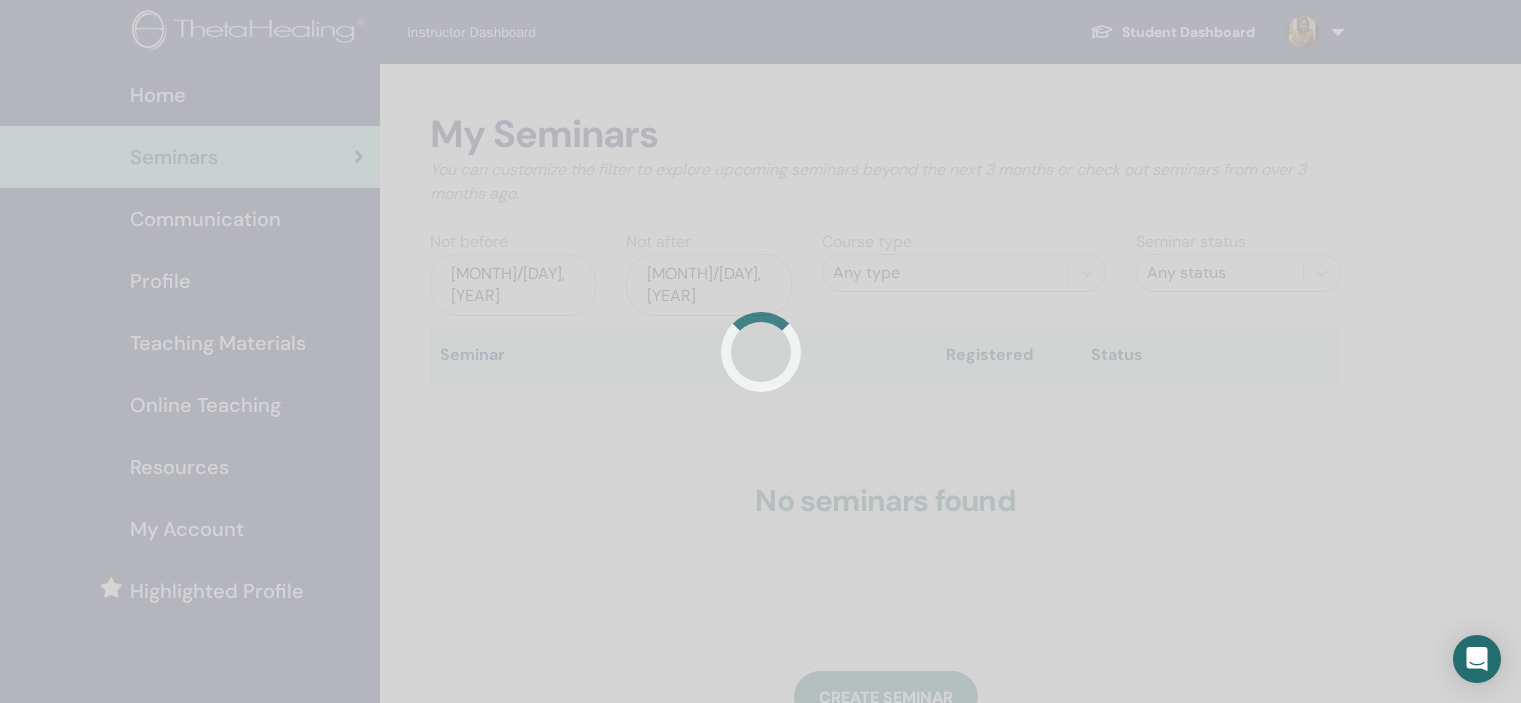 scroll, scrollTop: 0, scrollLeft: 0, axis: both 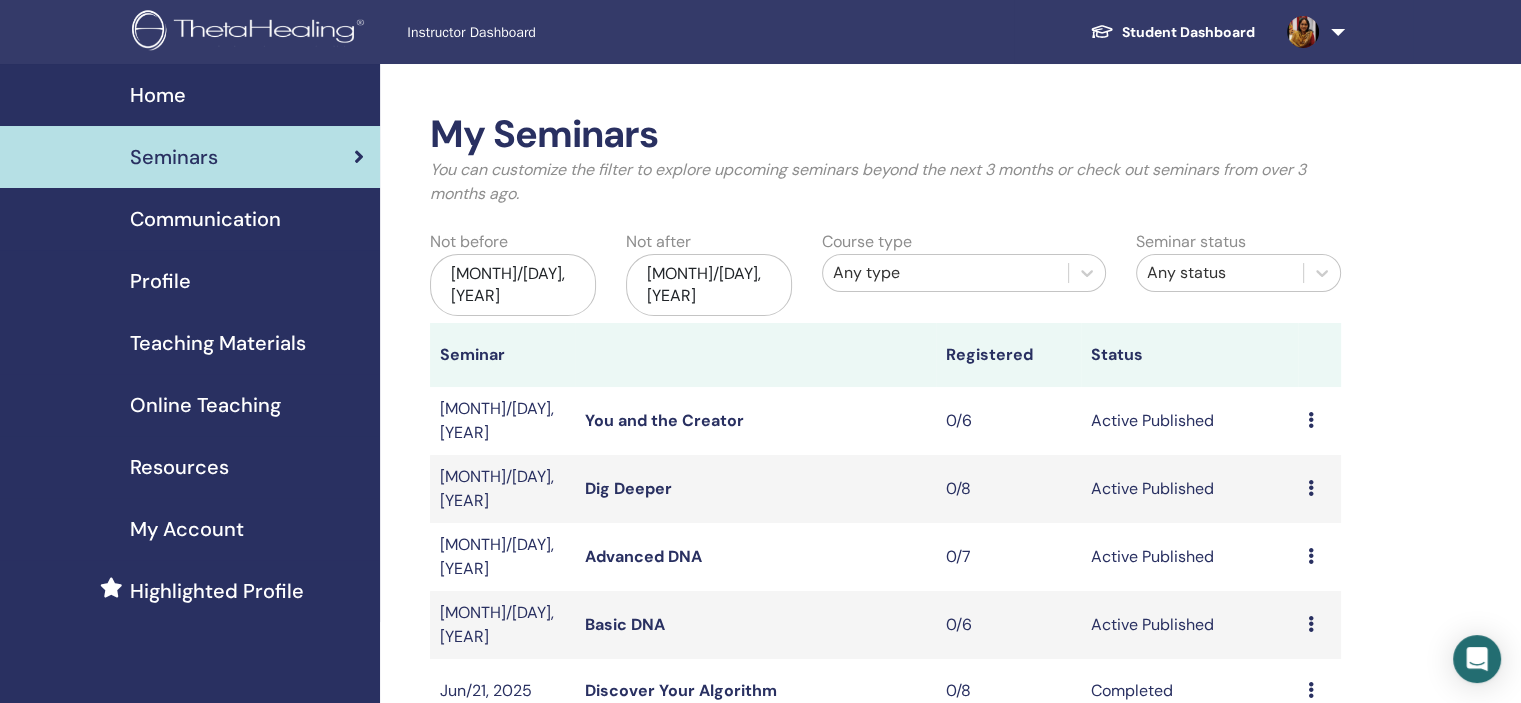 click on "Basic DNA" at bounding box center [625, 624] 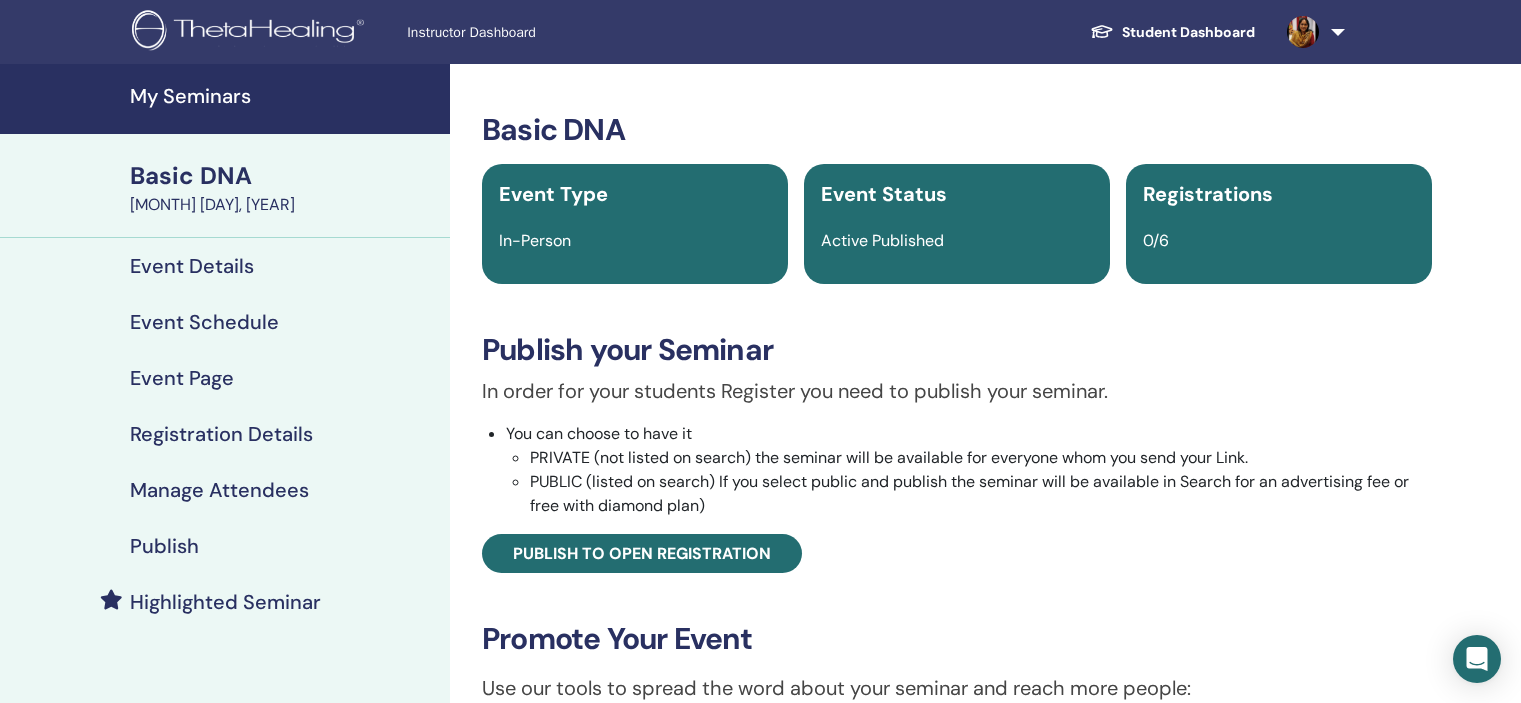 scroll, scrollTop: 0, scrollLeft: 0, axis: both 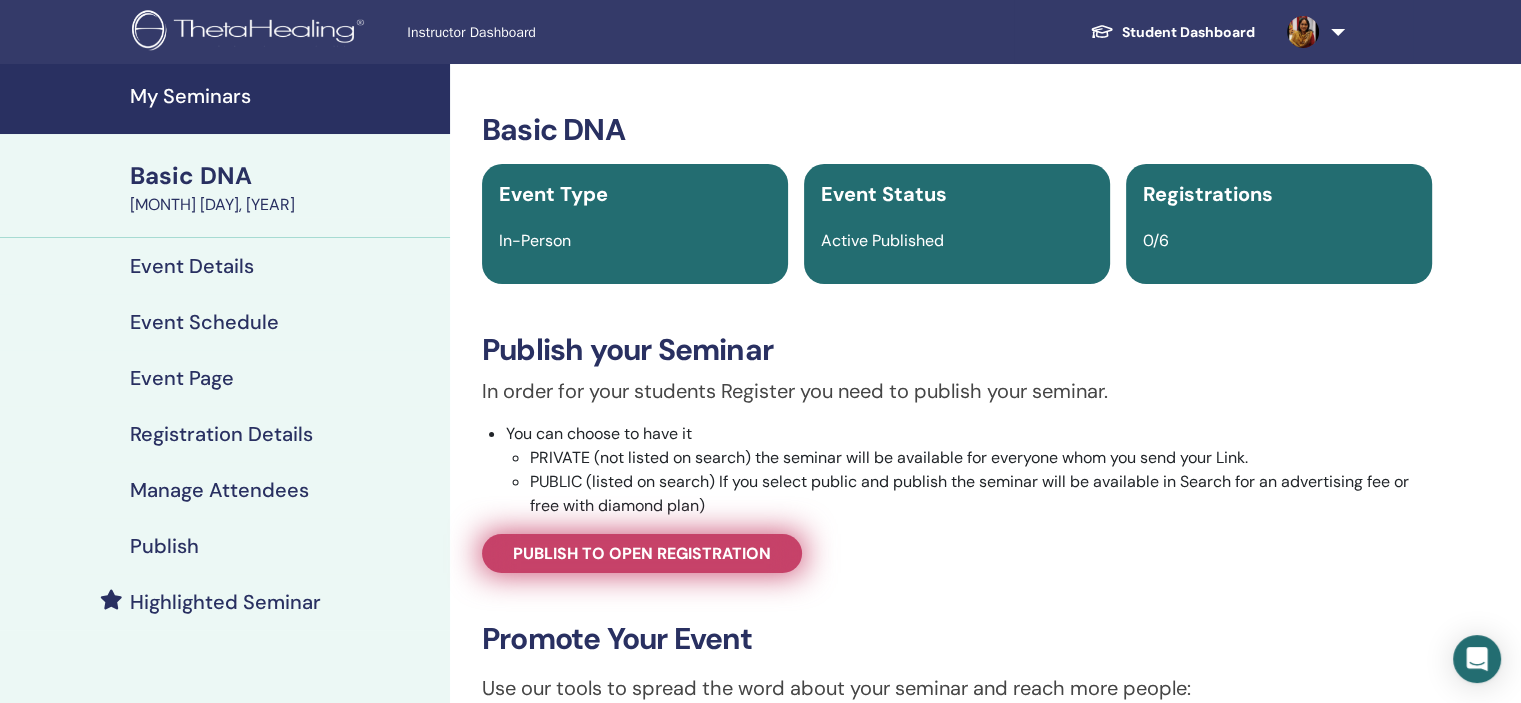 click on "Publish to open registration" at bounding box center (642, 553) 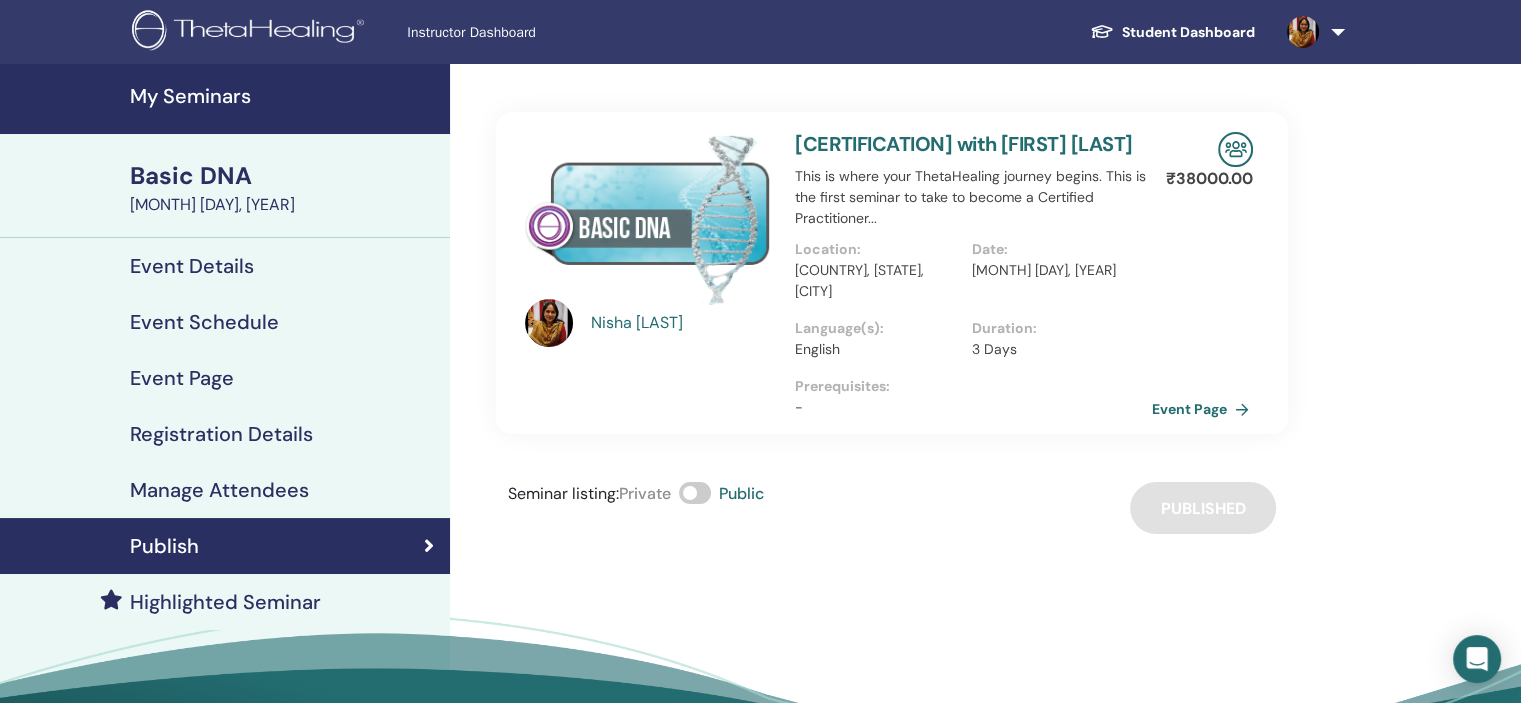 click on "Event Page" at bounding box center [1204, 409] 